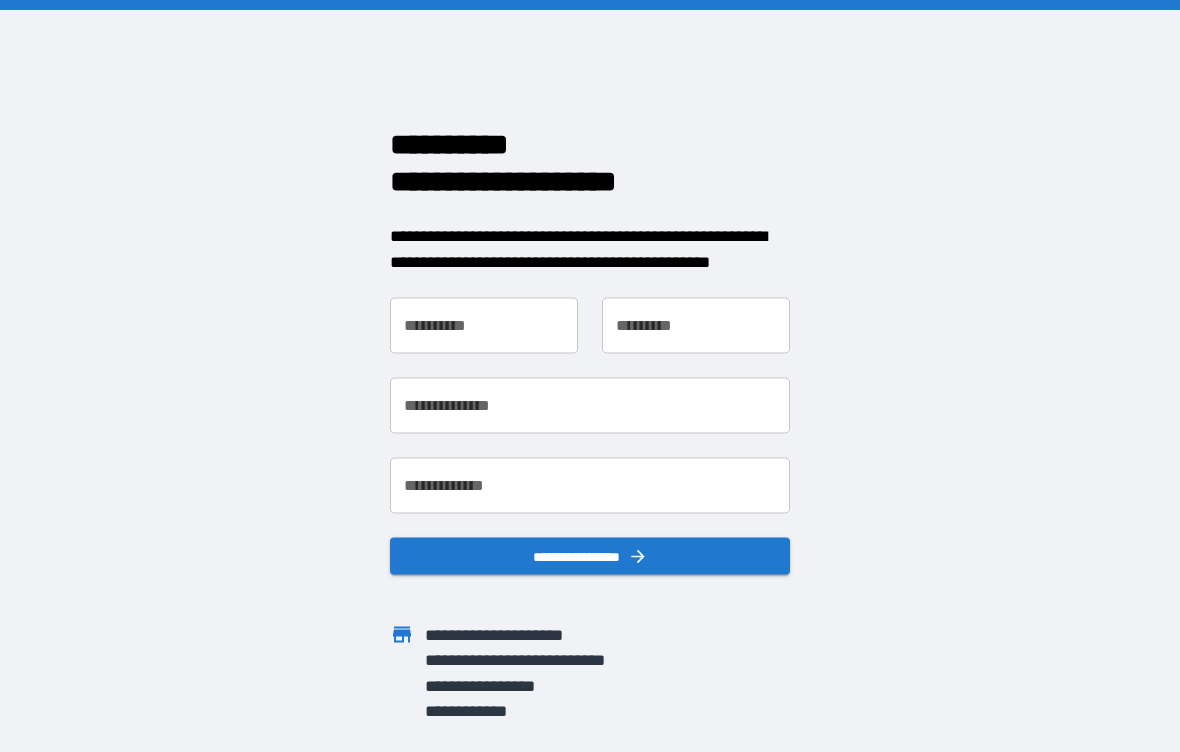 scroll, scrollTop: 0, scrollLeft: 0, axis: both 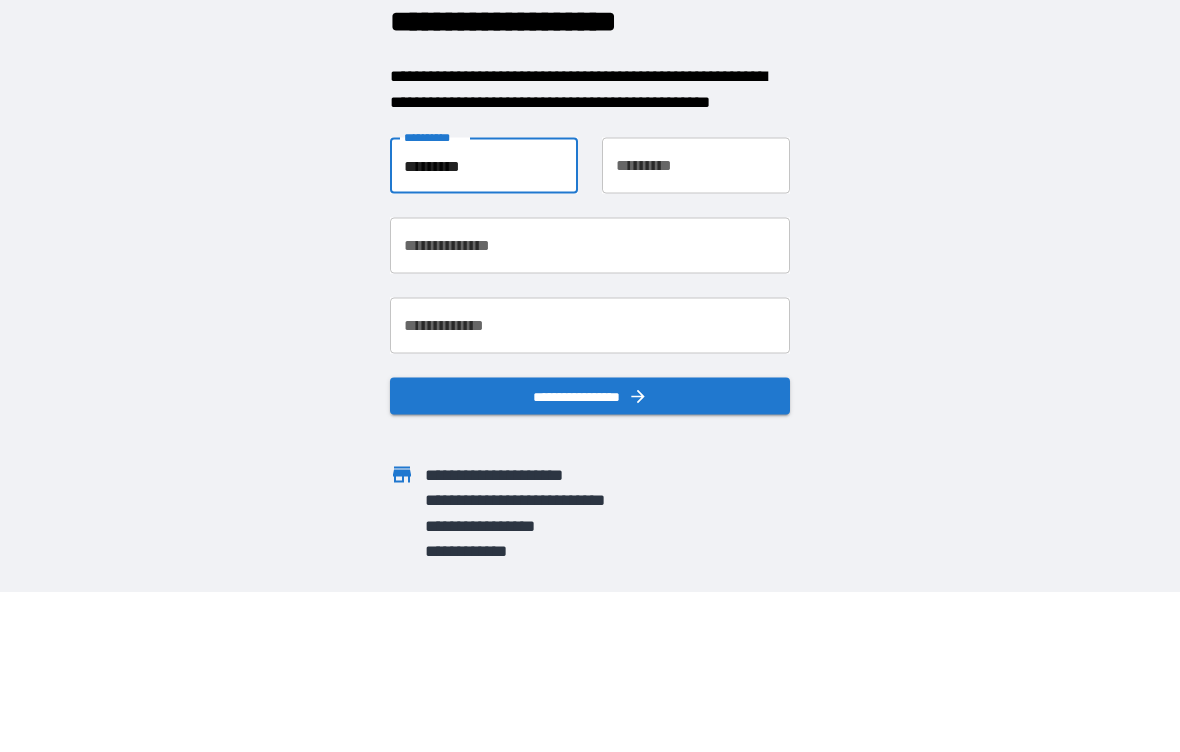 type on "*********" 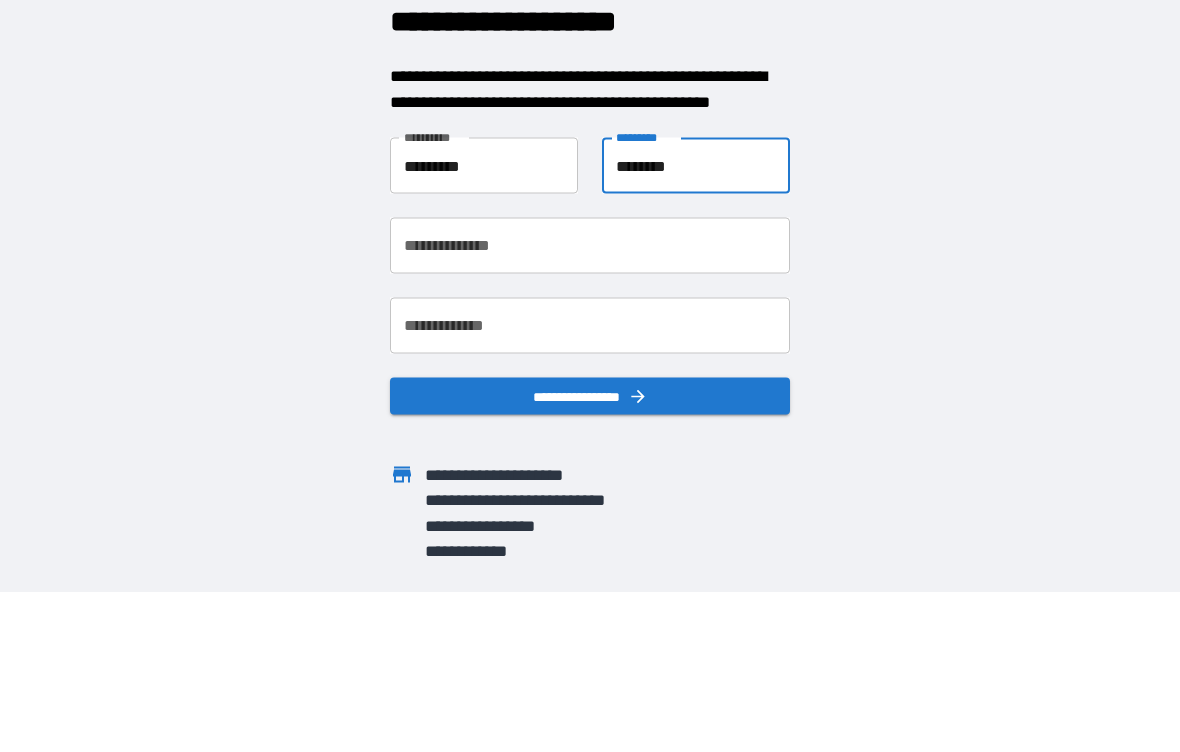 type on "********" 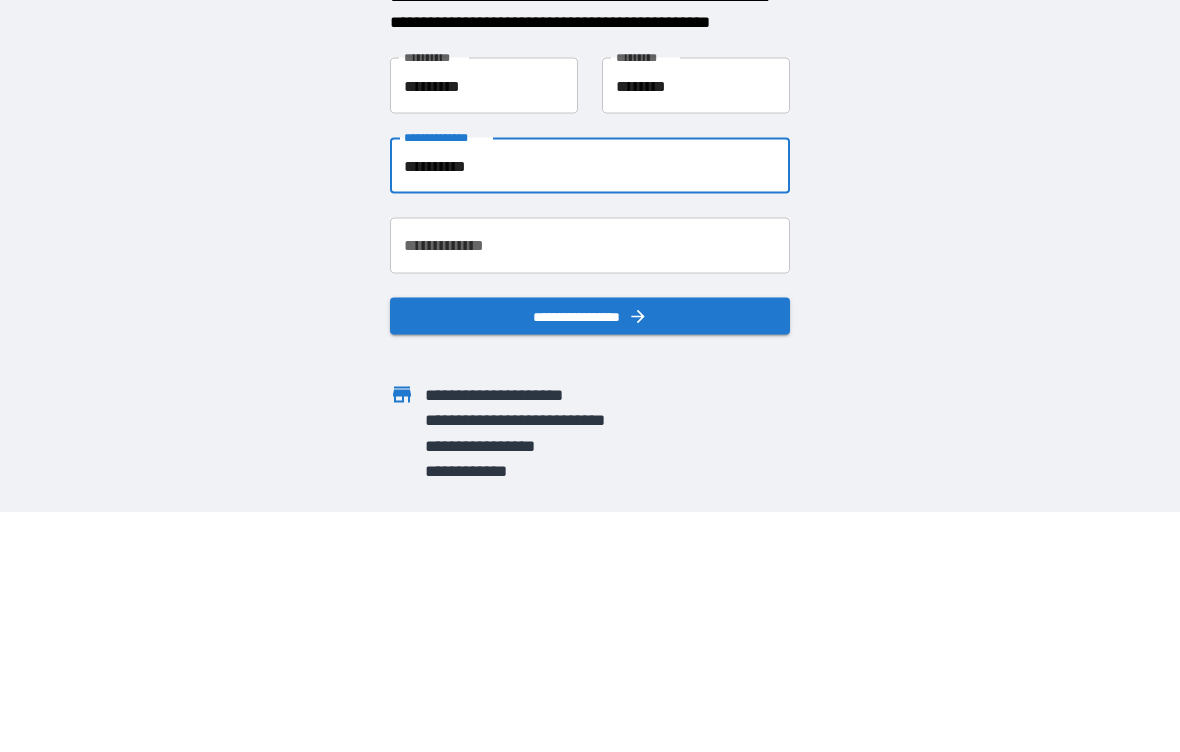 type on "**********" 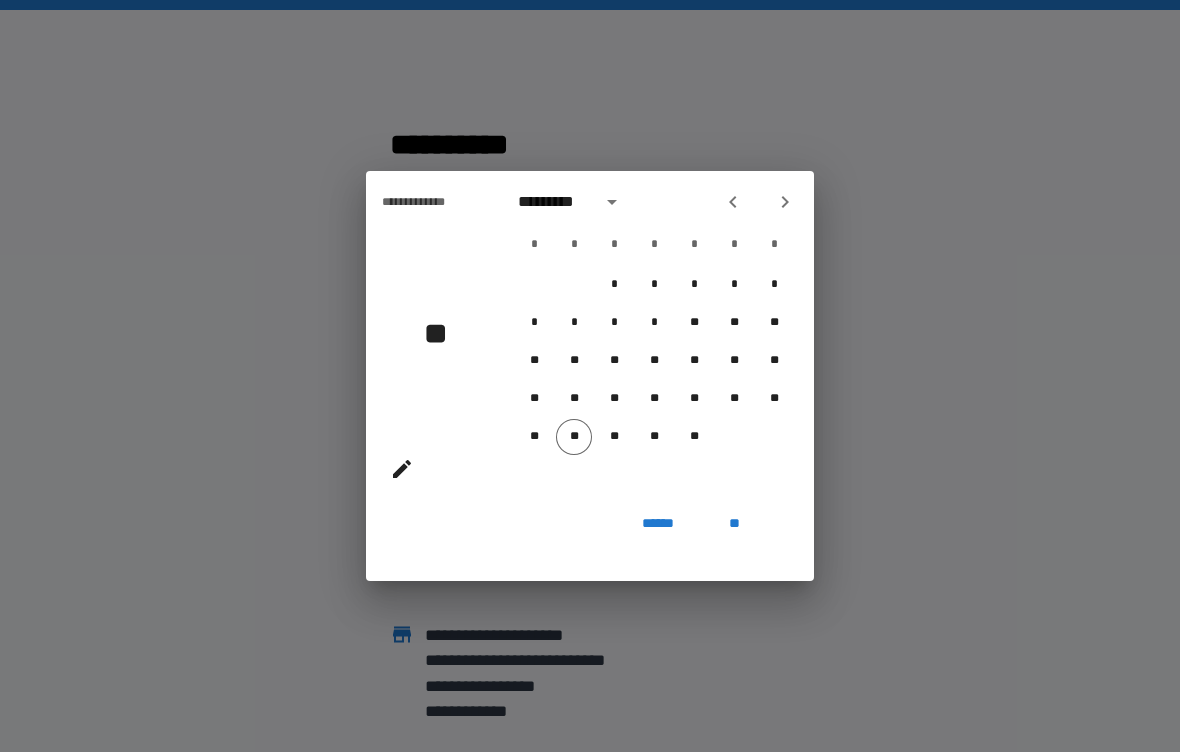 click on "*********" at bounding box center [553, 202] 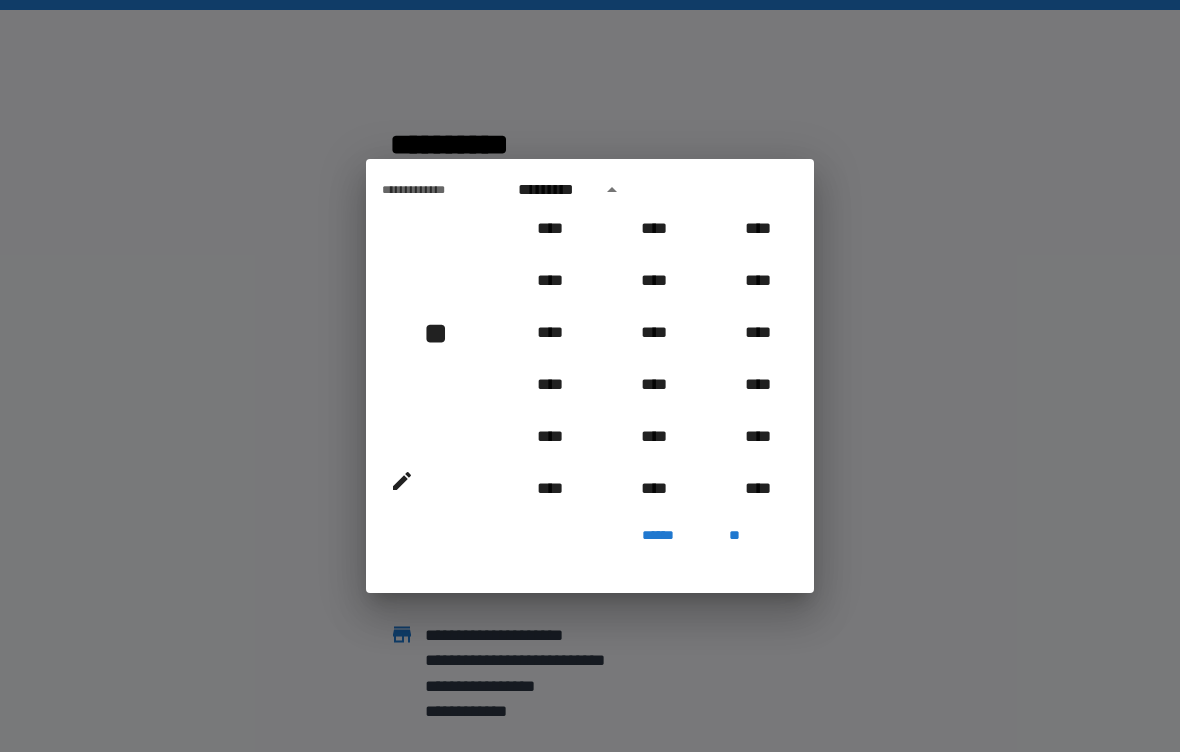 scroll, scrollTop: 1619, scrollLeft: 0, axis: vertical 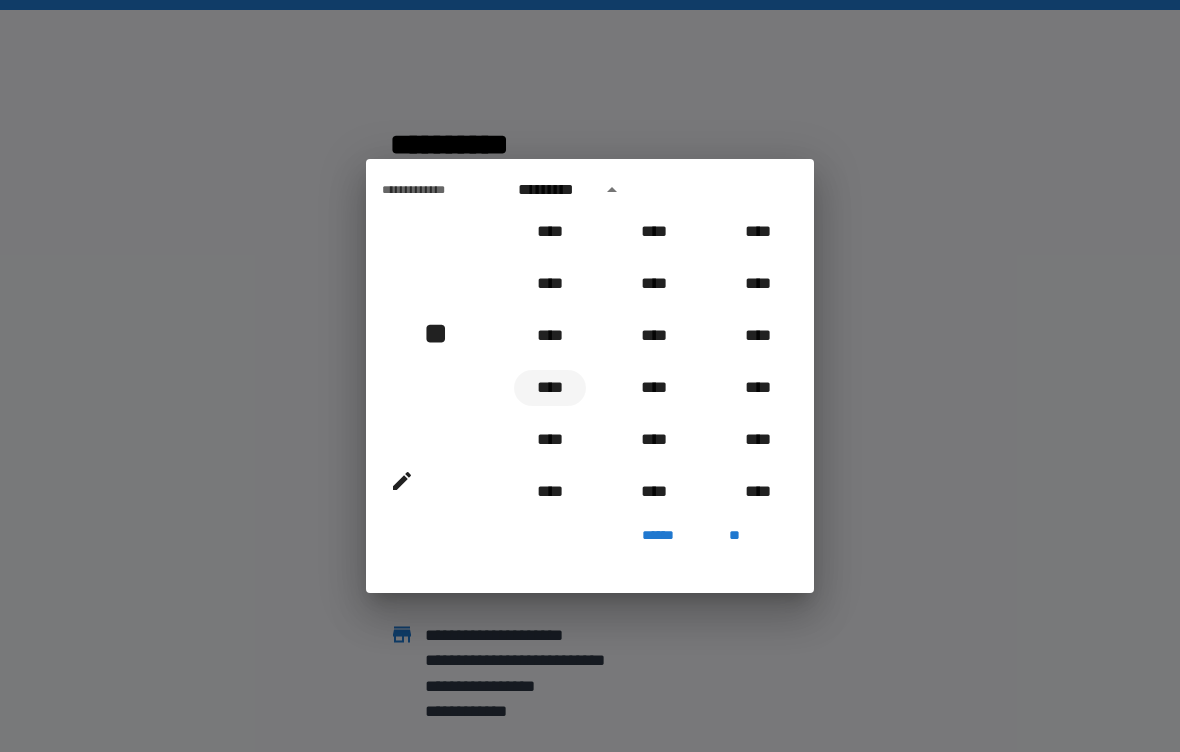 click on "****" at bounding box center (550, 388) 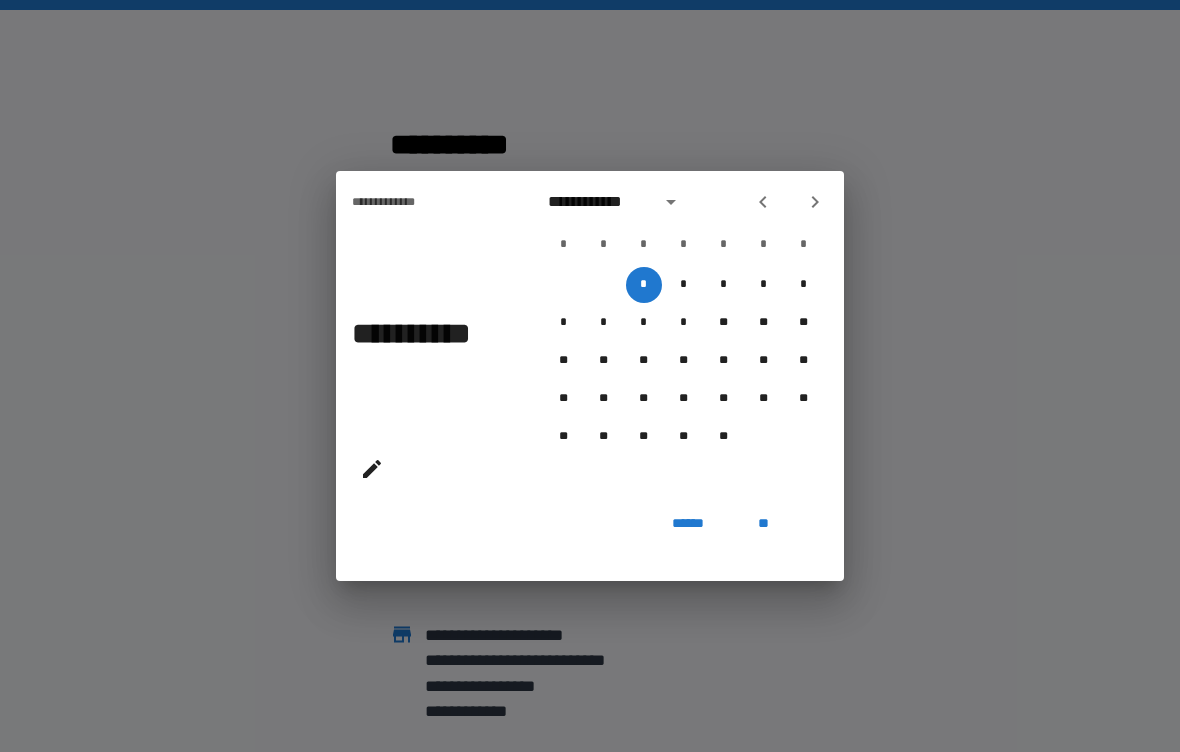 click 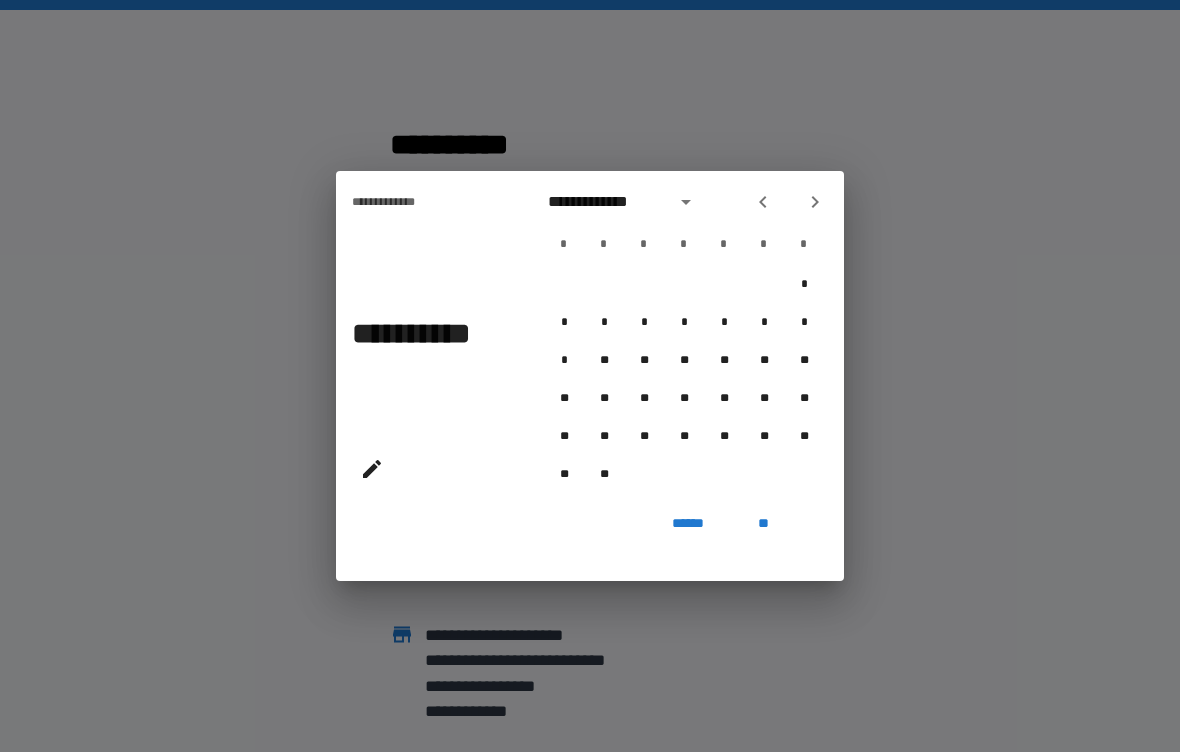 click 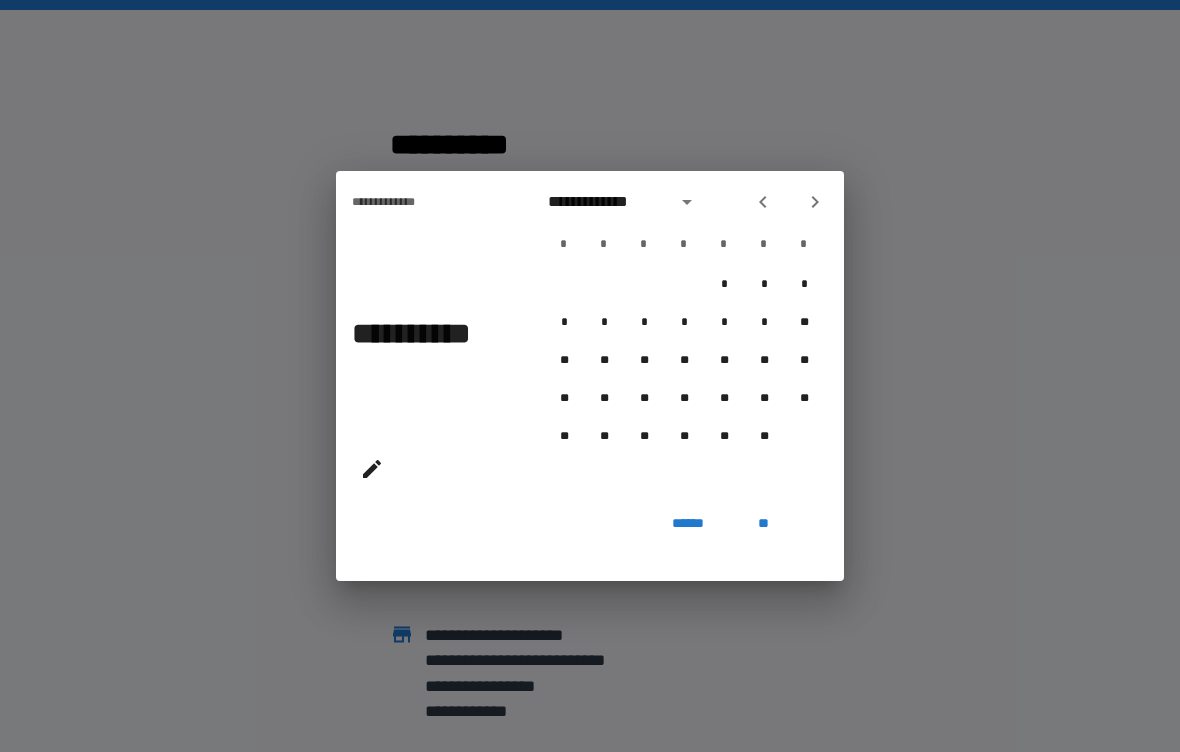 click 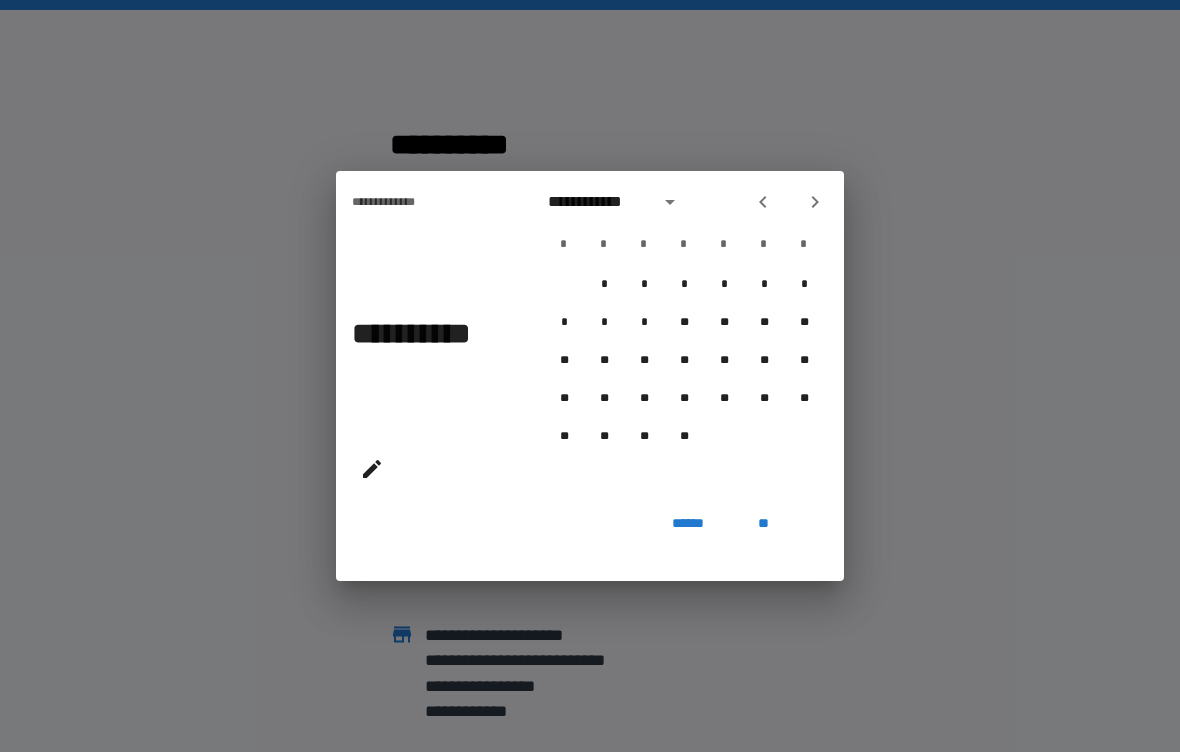 click 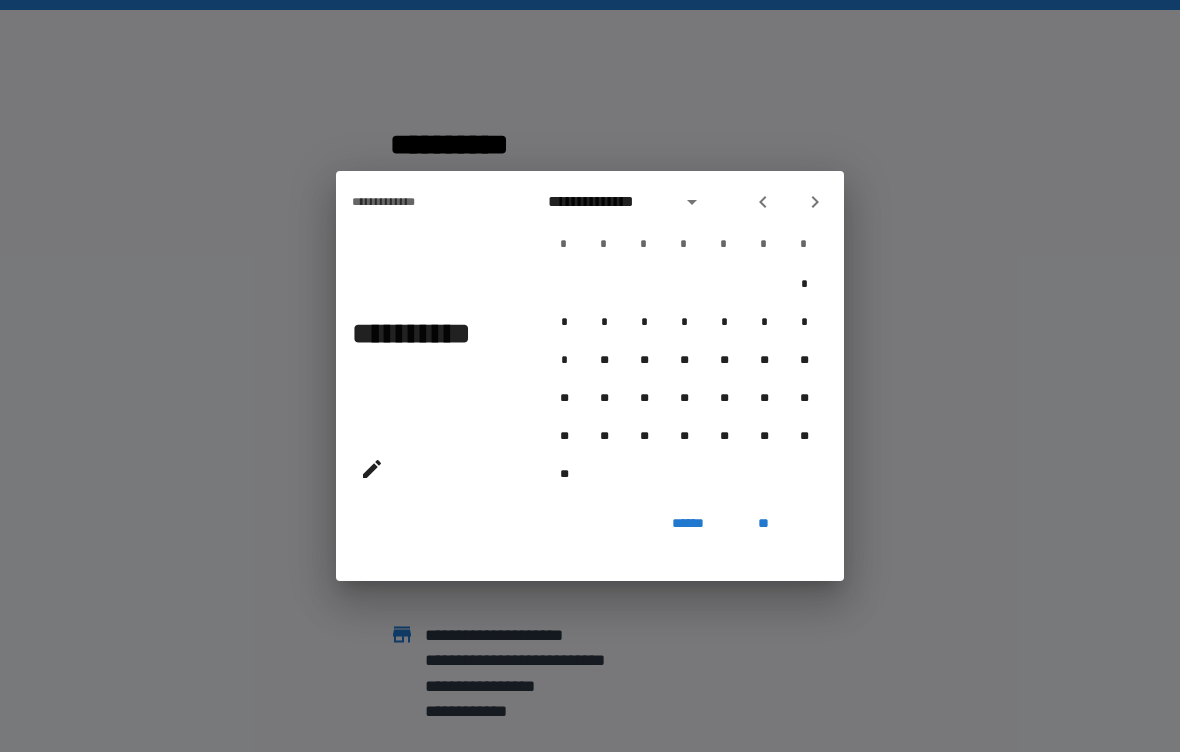 click 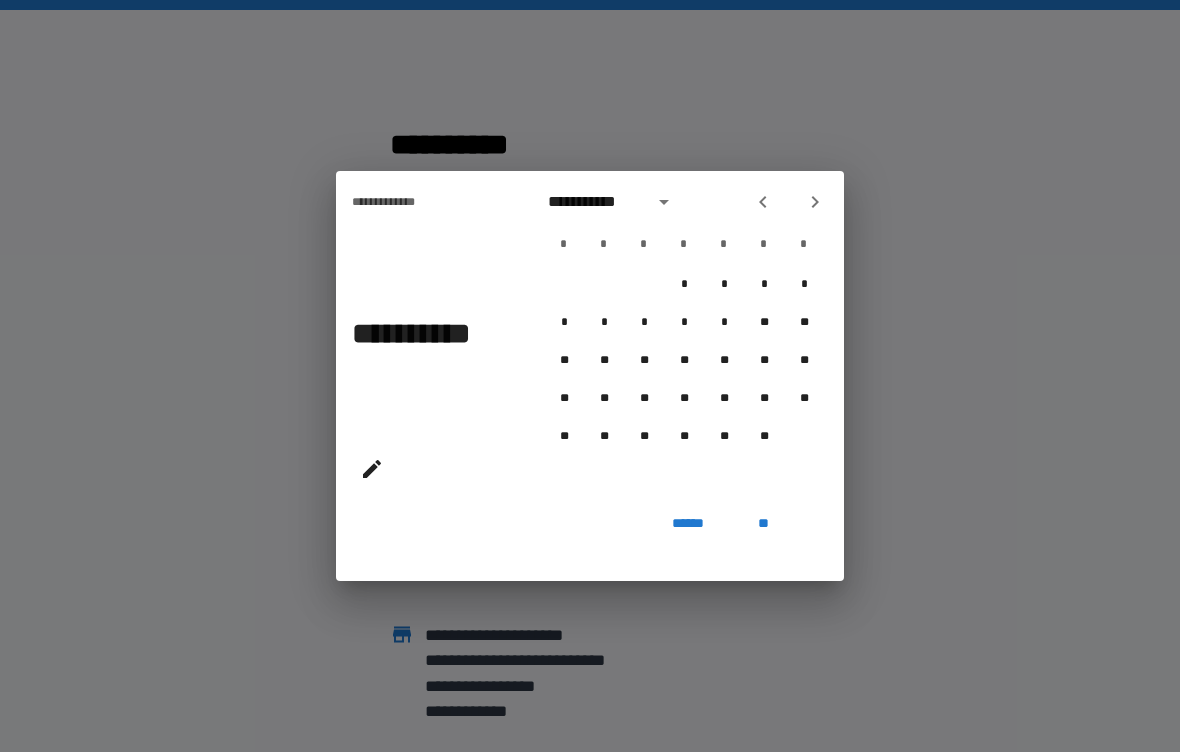 click 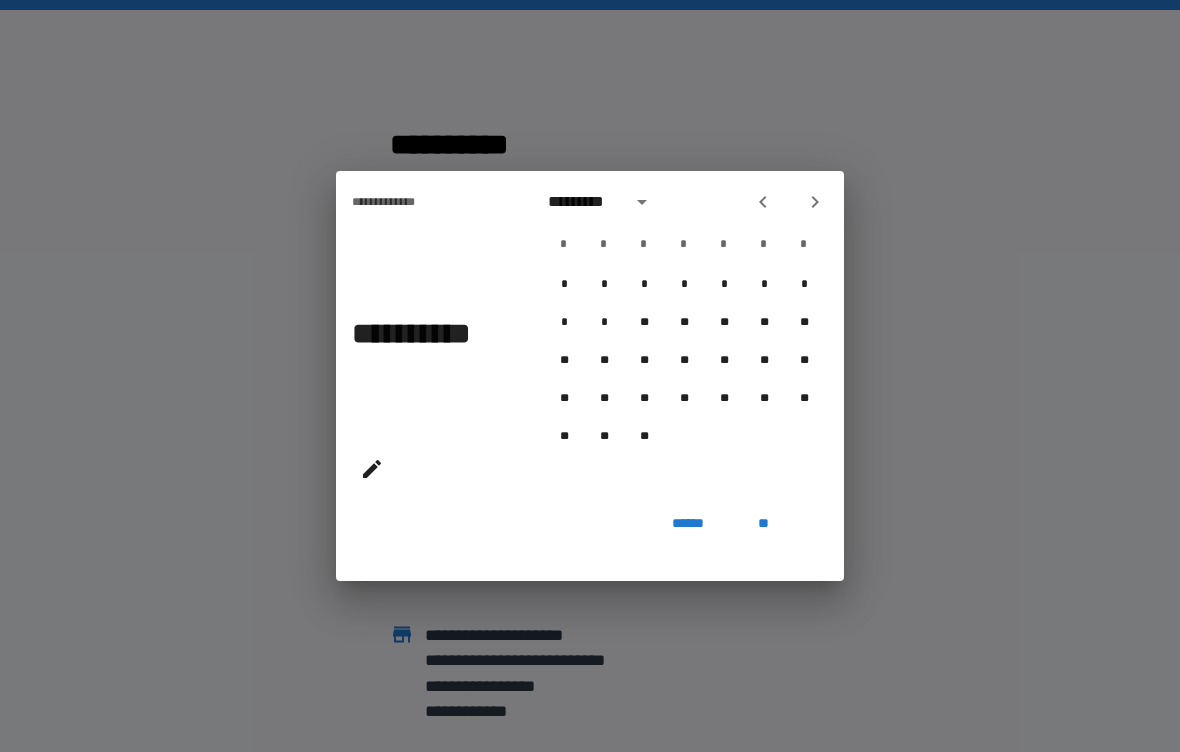 click 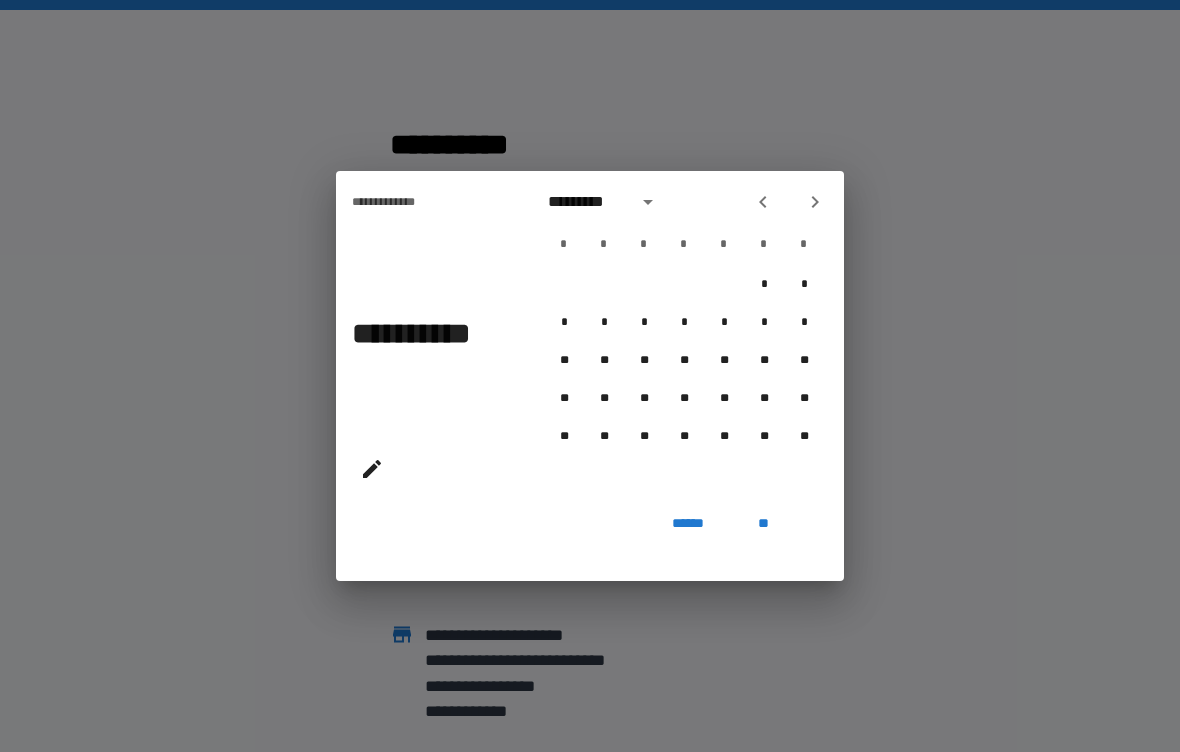 click 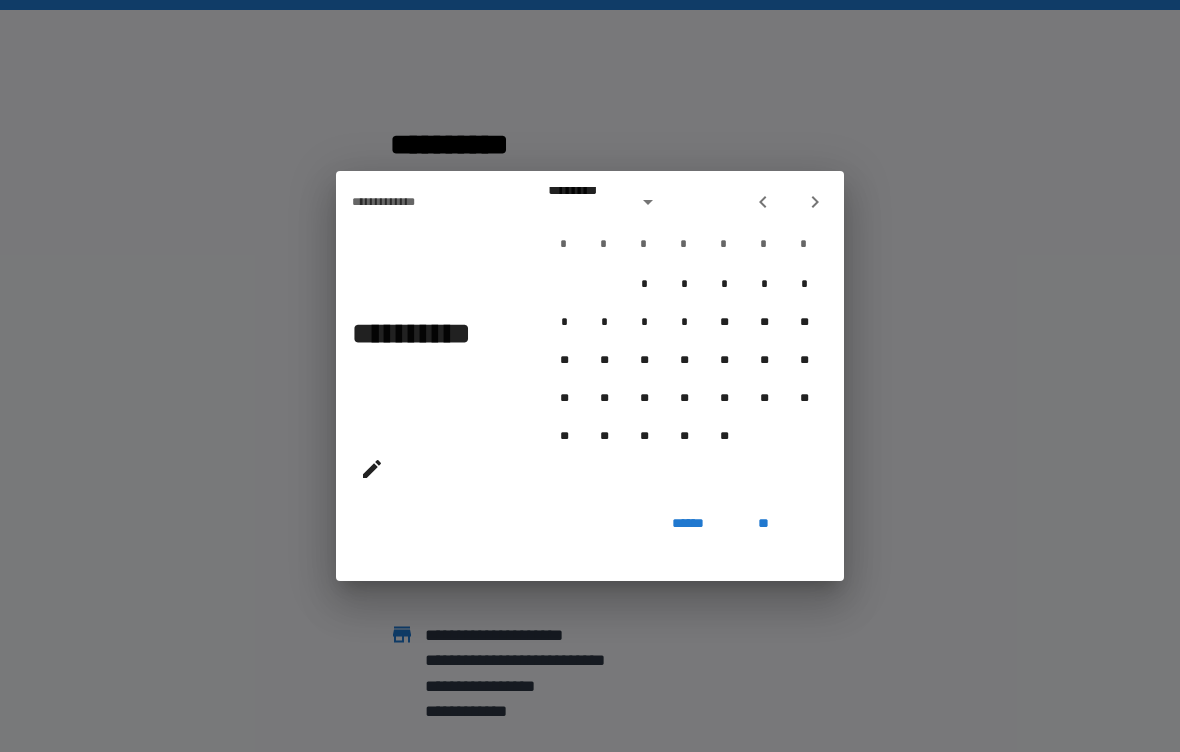 click 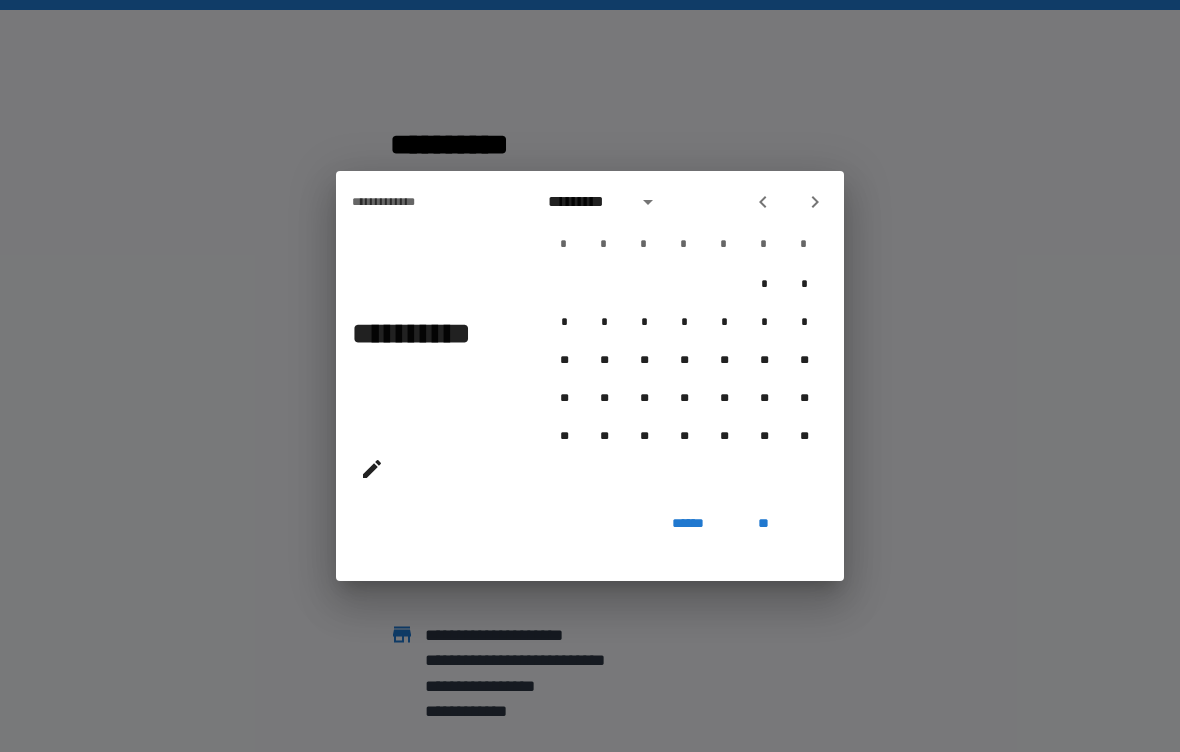 click 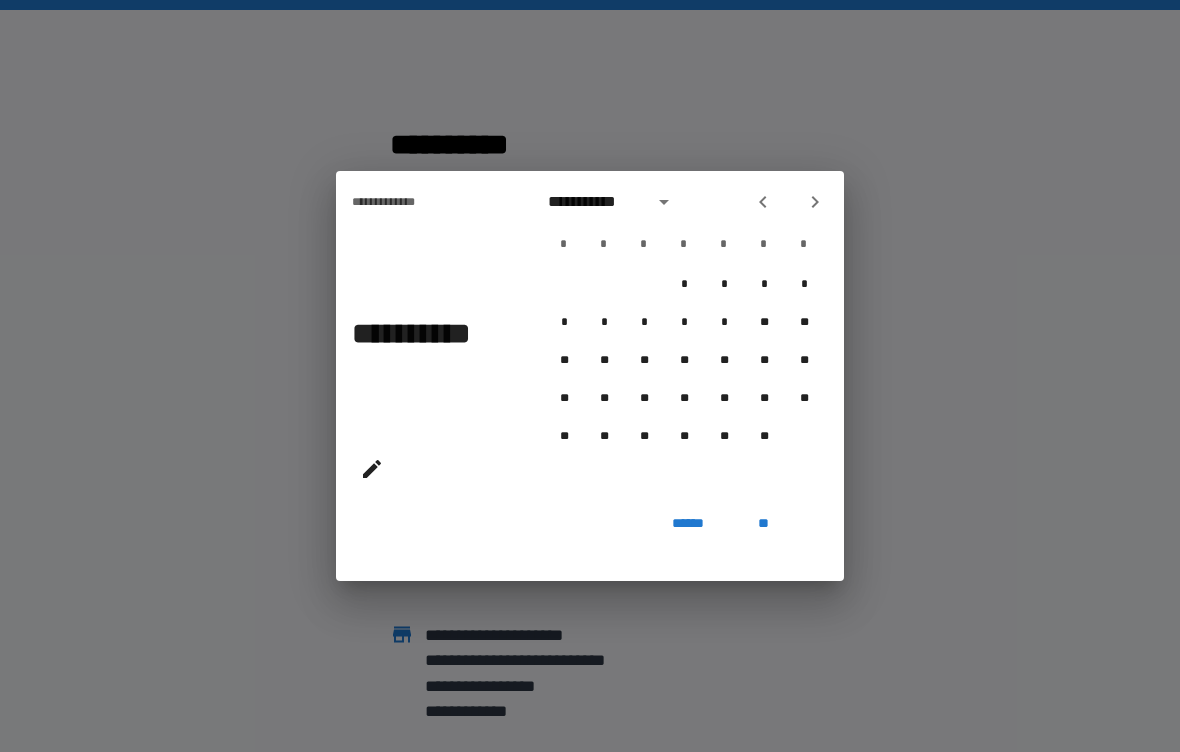 click 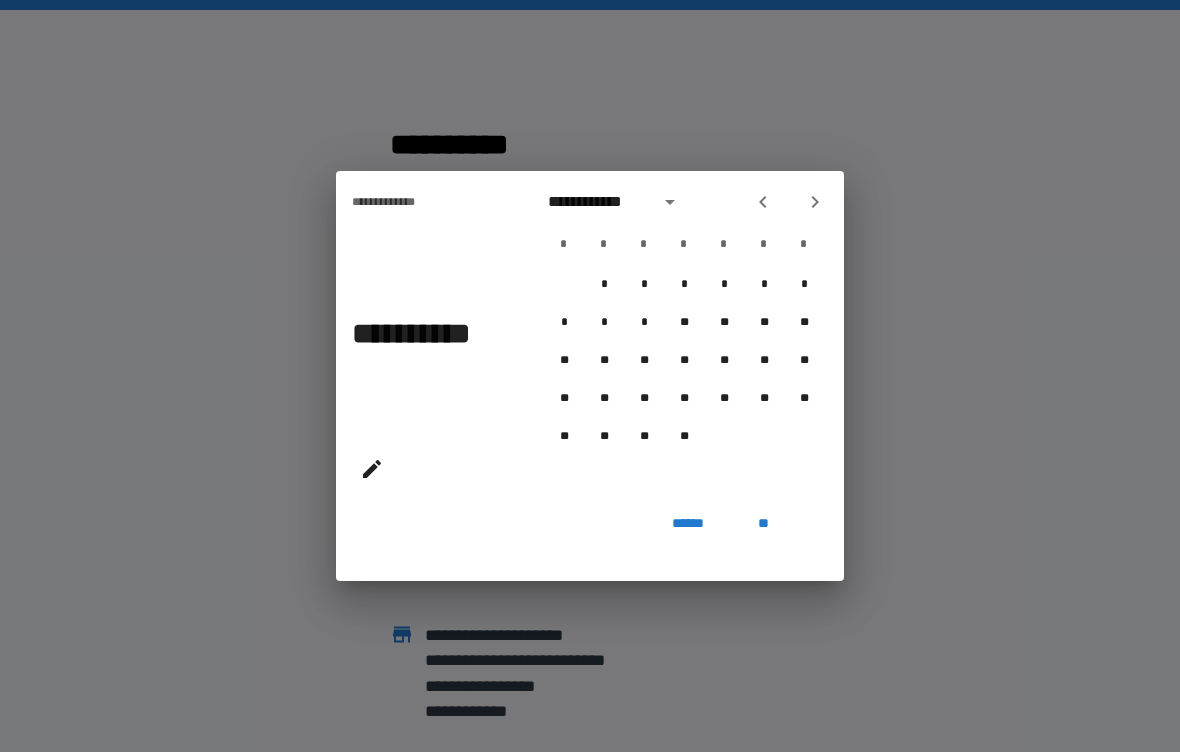 click 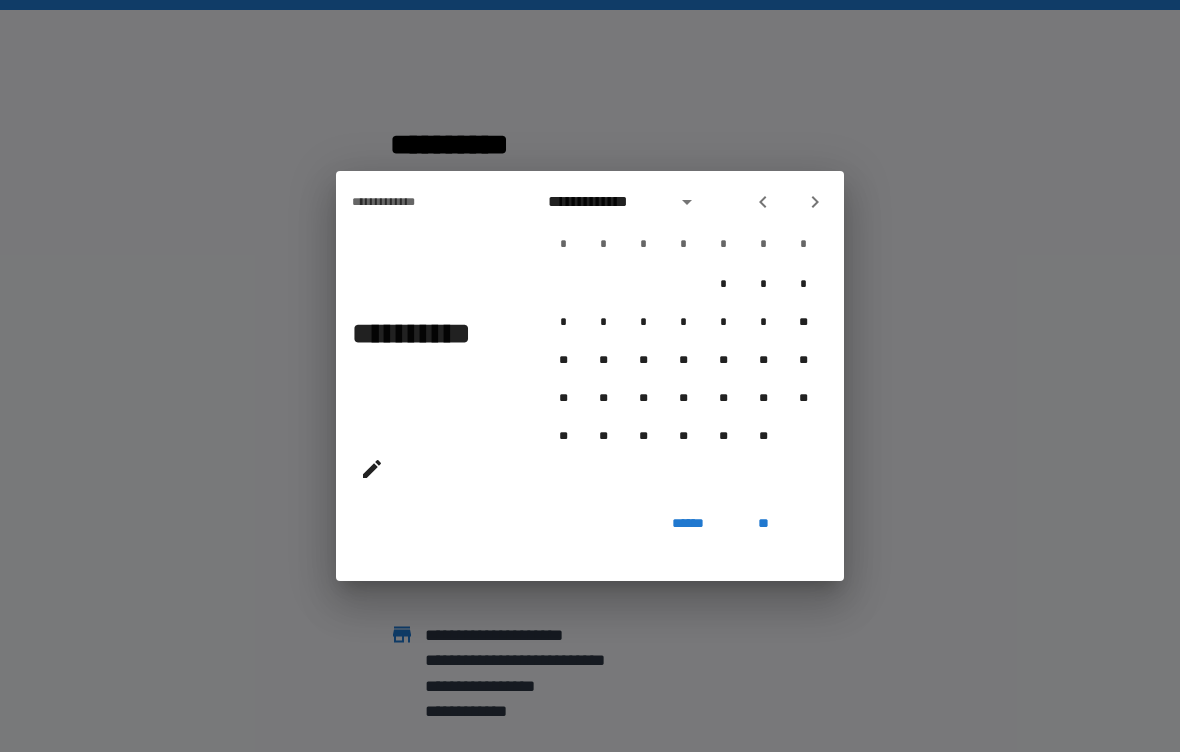 click 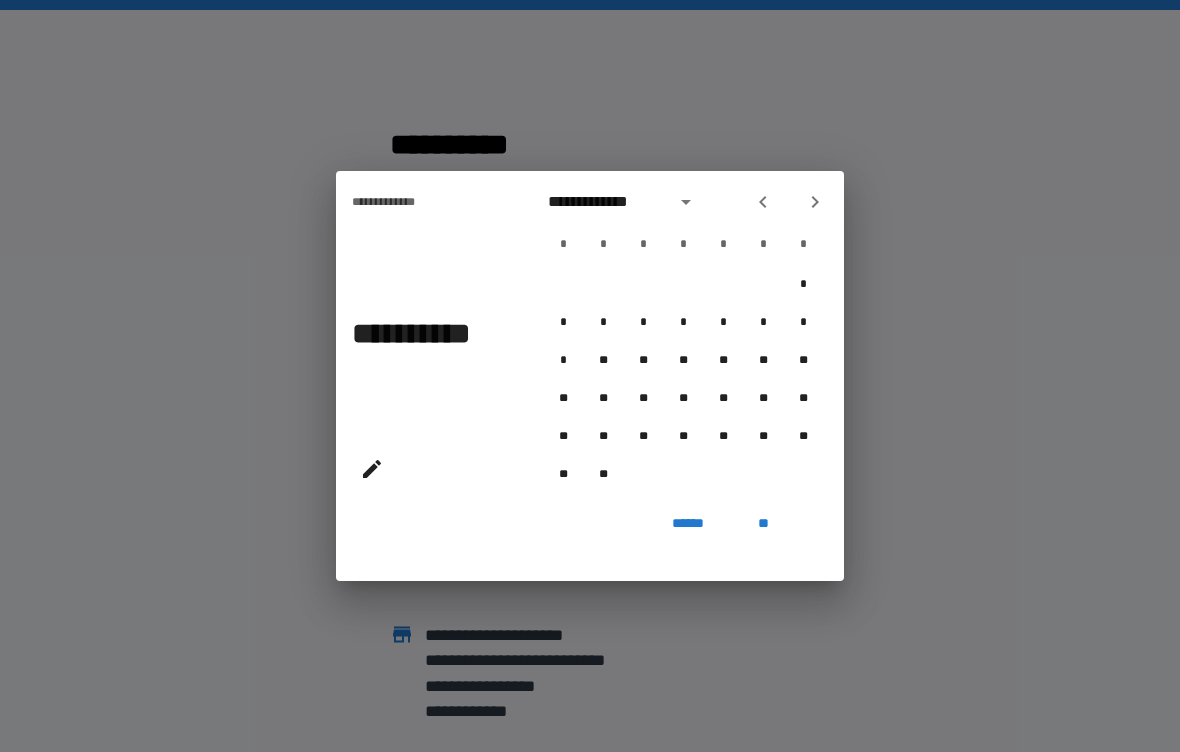 click 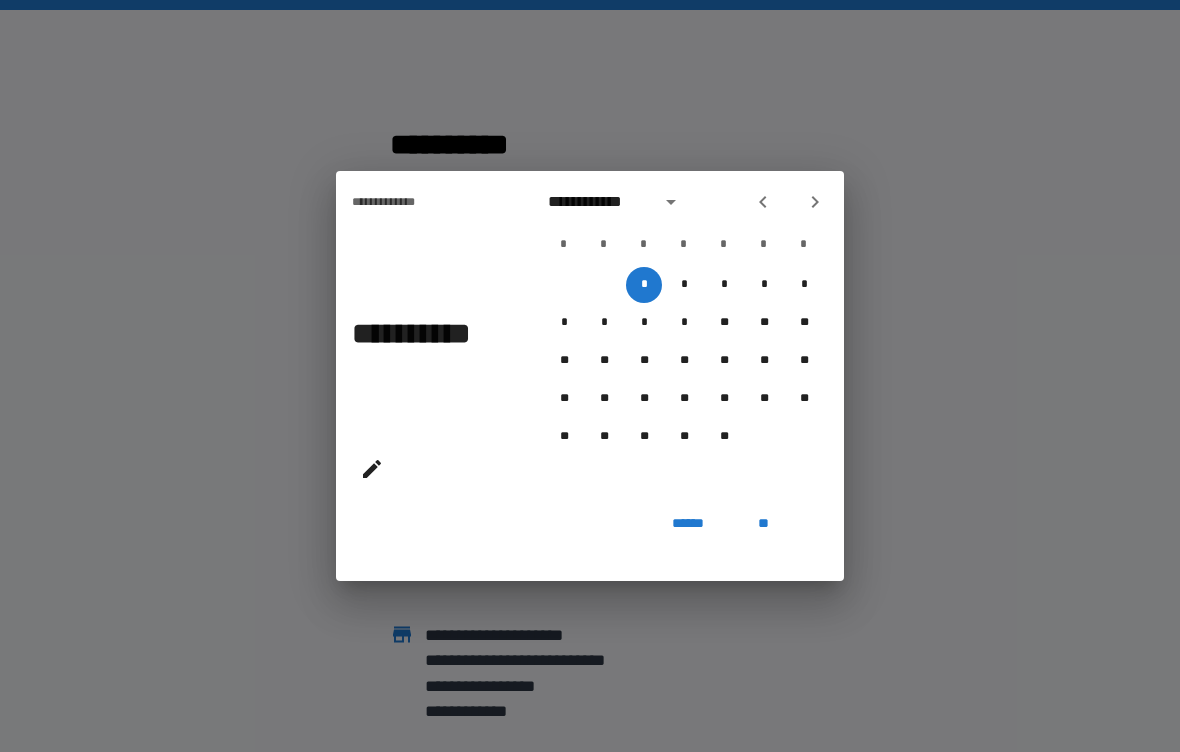 click 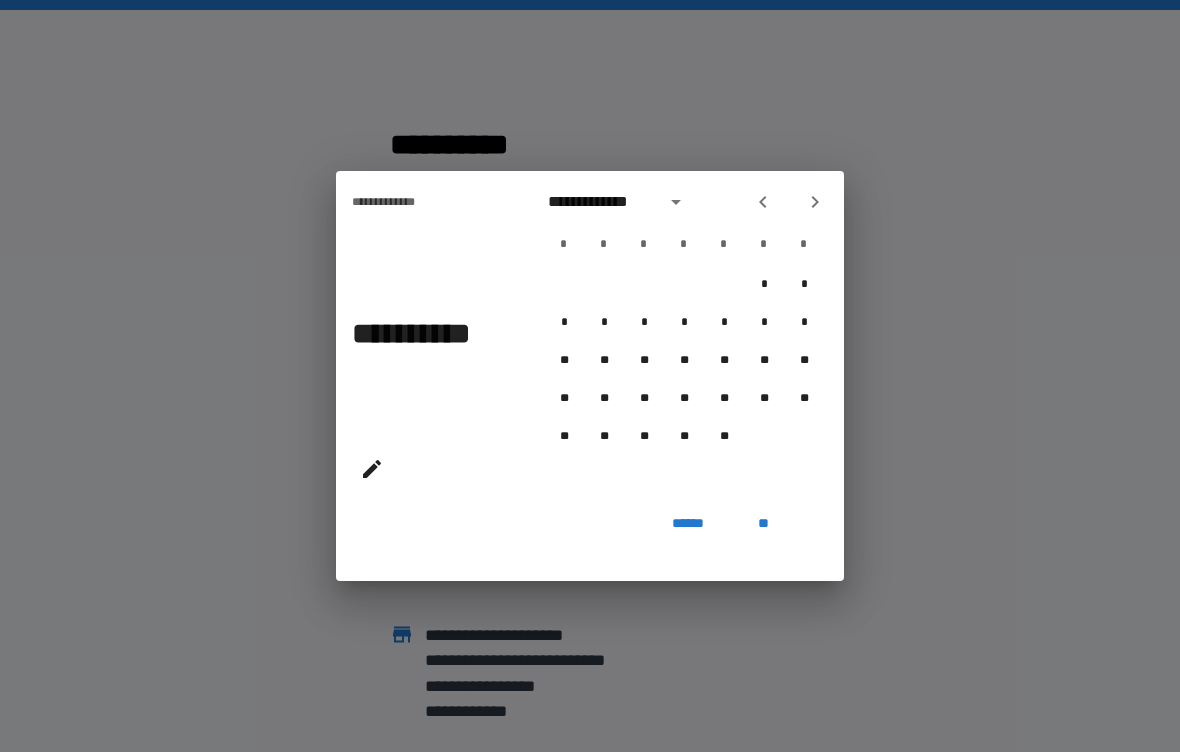 click 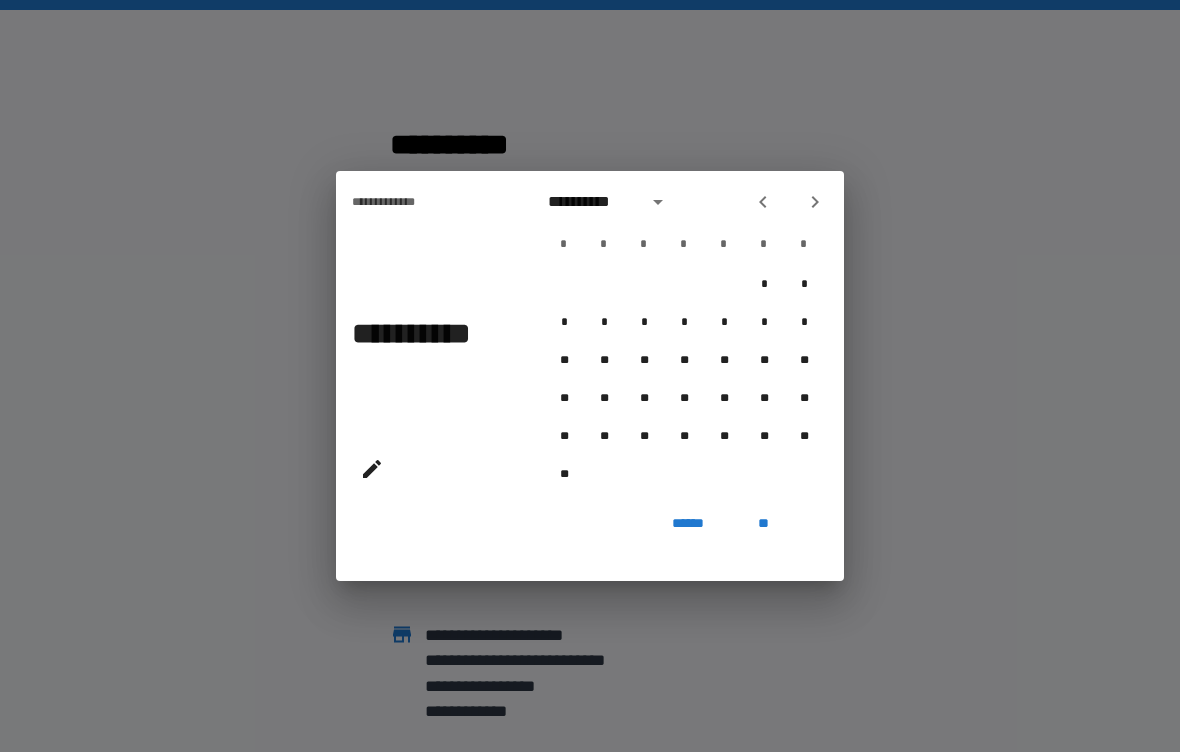 click 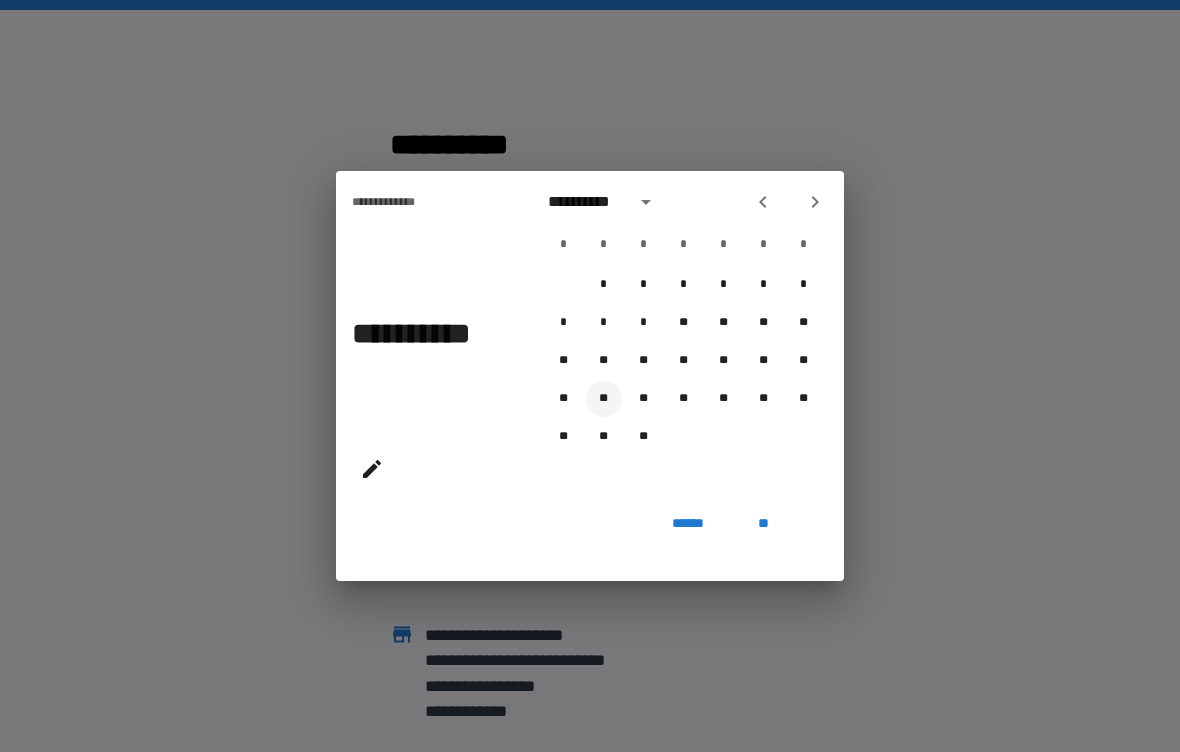 click on "**" at bounding box center [604, 399] 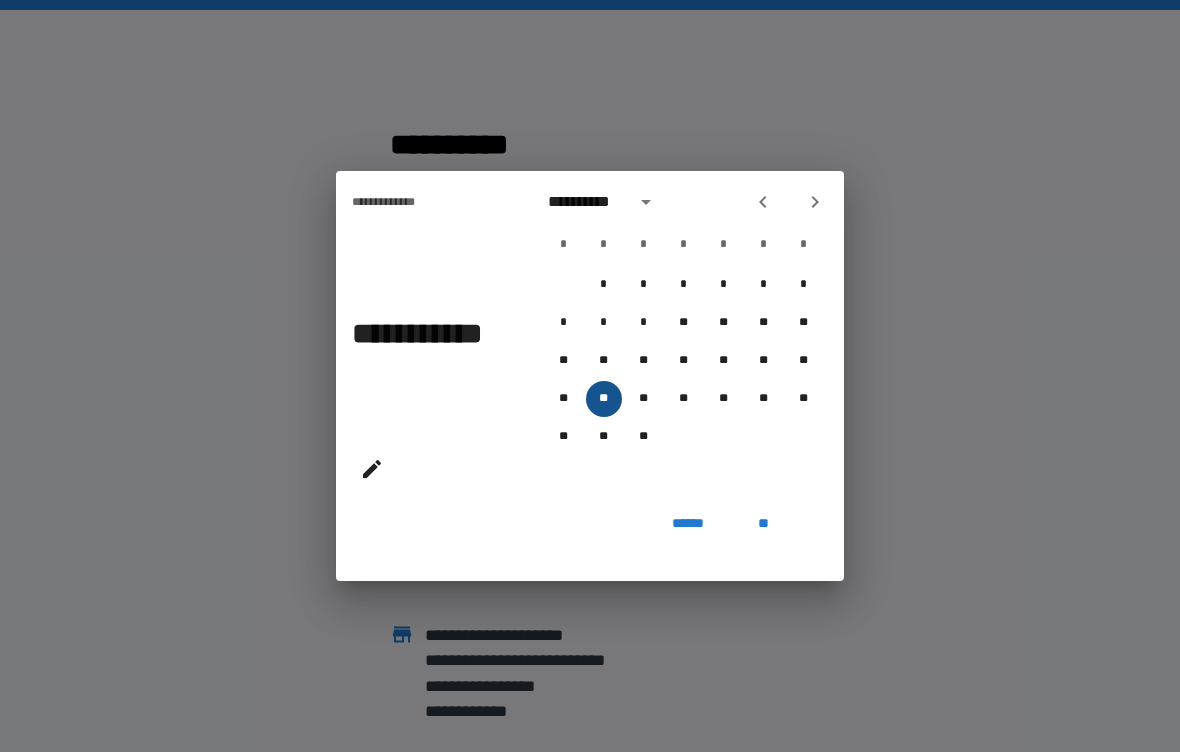 type on "**********" 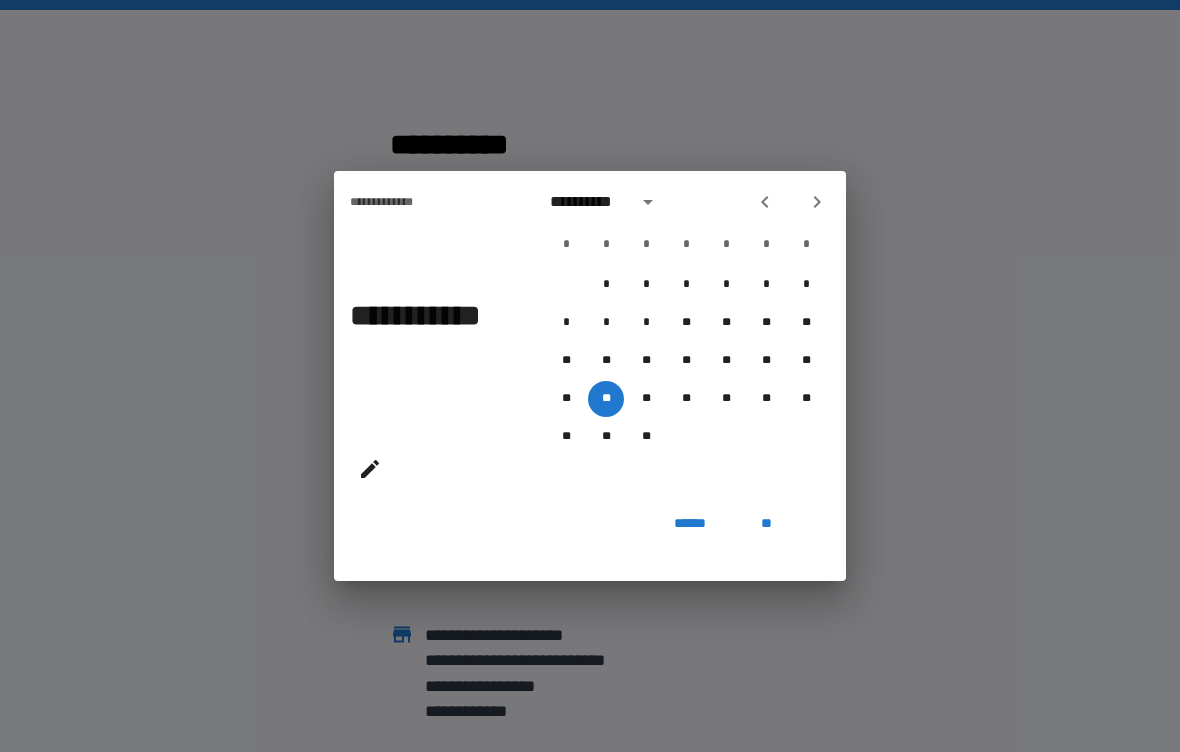 click on "**" at bounding box center [766, 523] 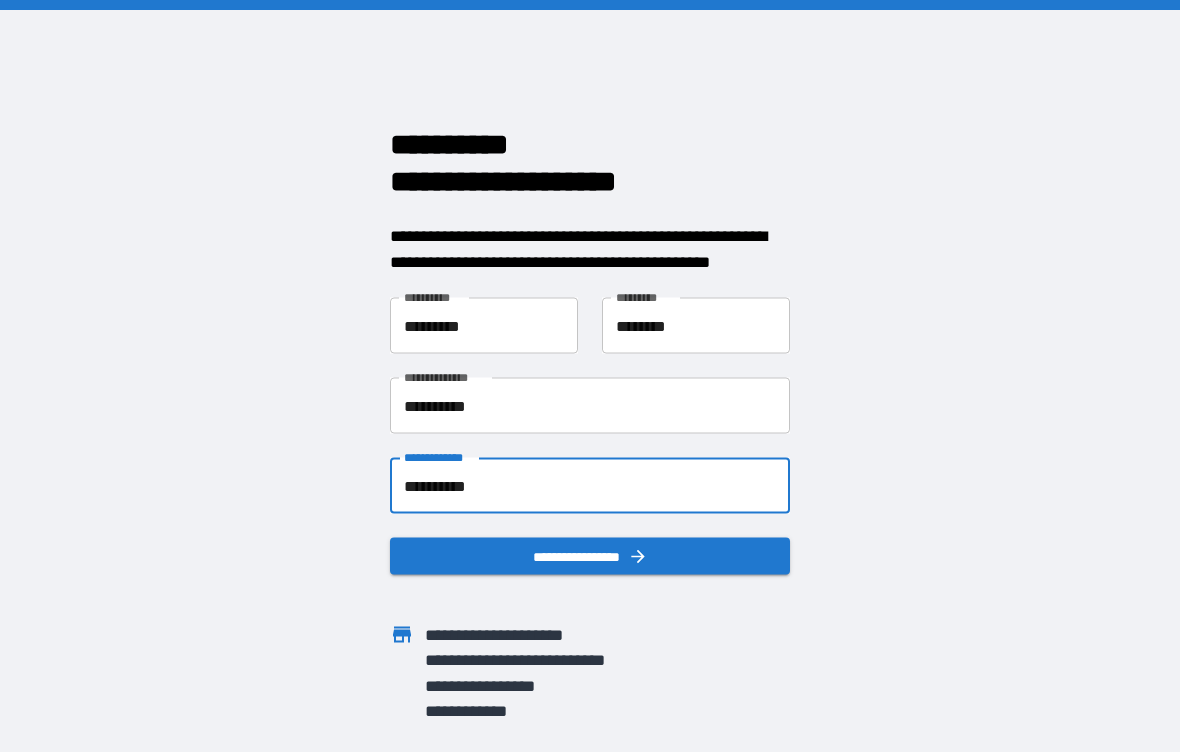 click on "**********" at bounding box center [590, 556] 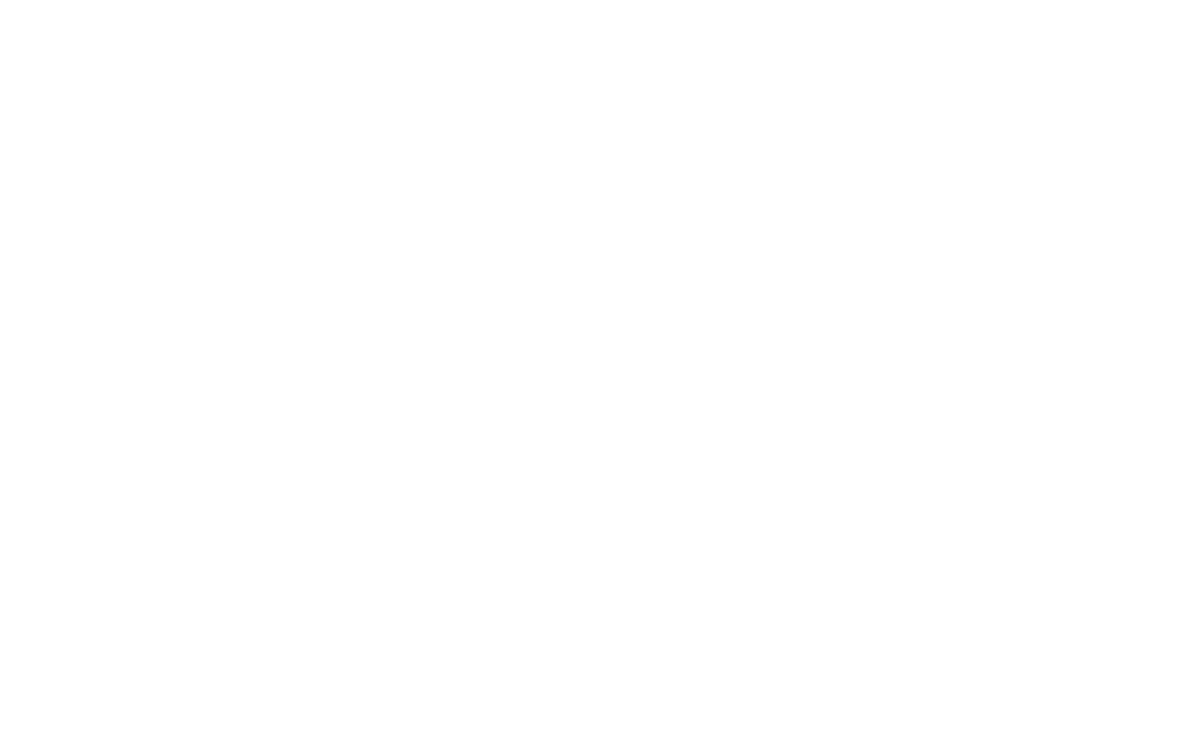 scroll, scrollTop: 0, scrollLeft: 0, axis: both 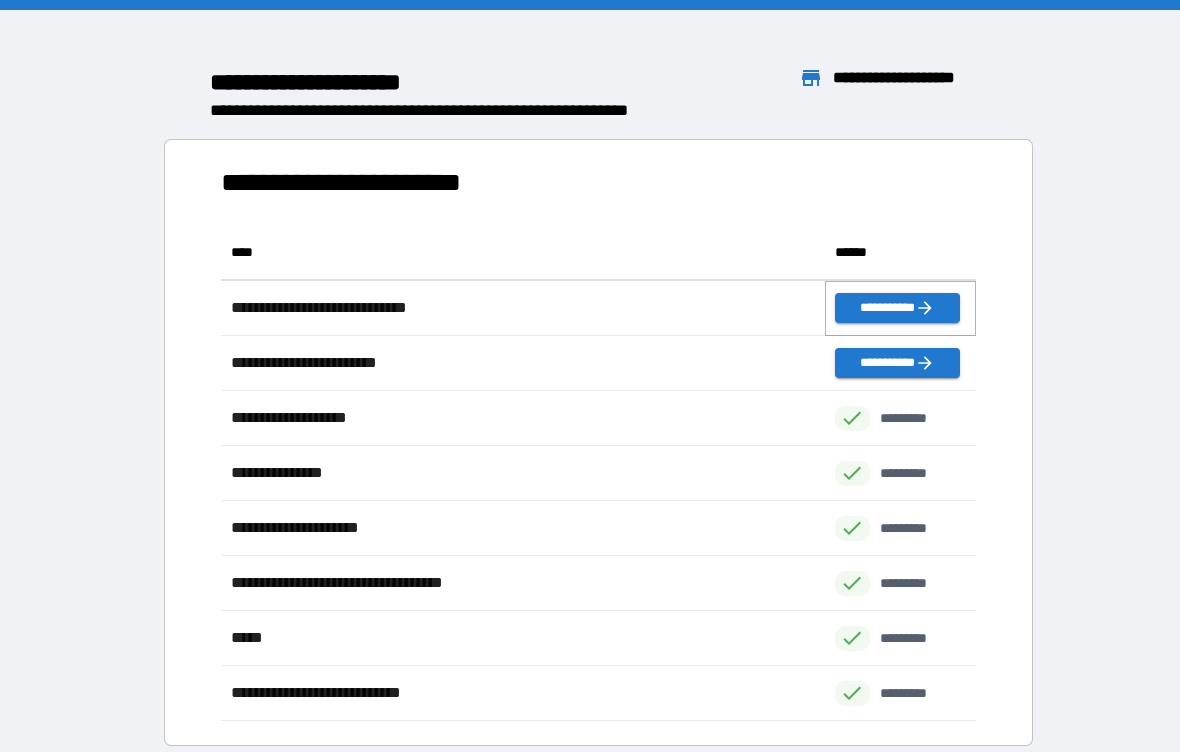 click on "**********" at bounding box center (897, 308) 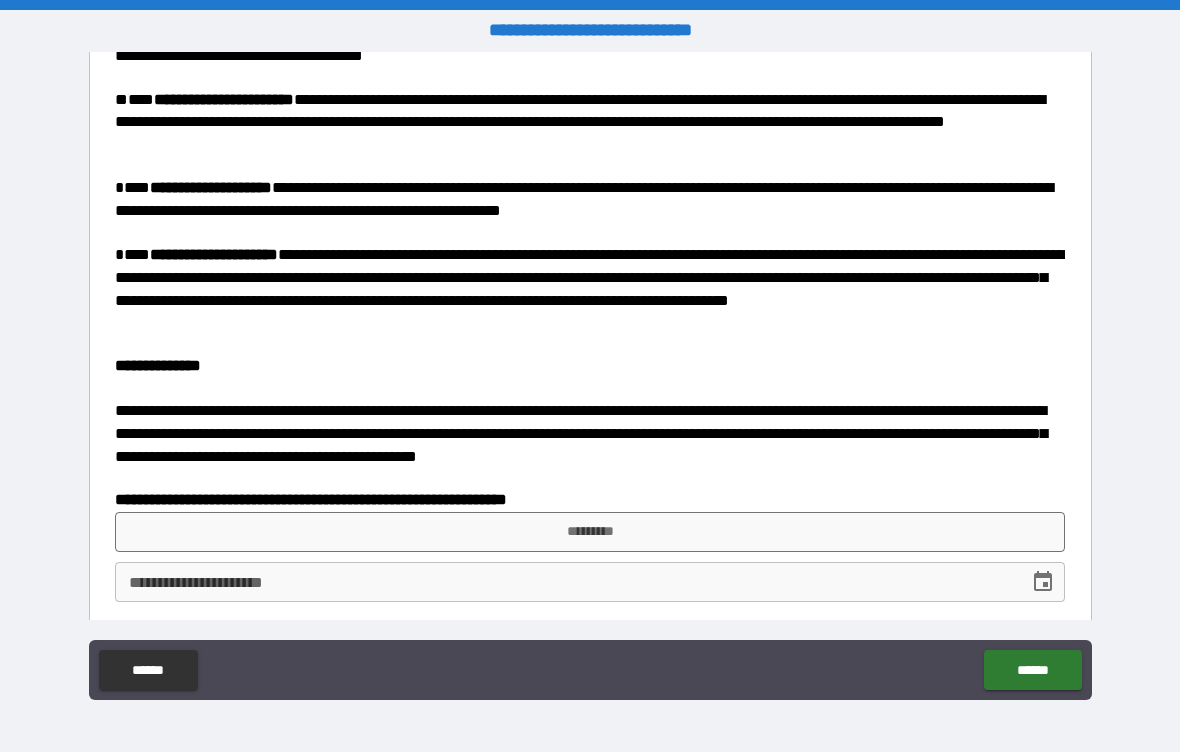 scroll, scrollTop: 1037, scrollLeft: 0, axis: vertical 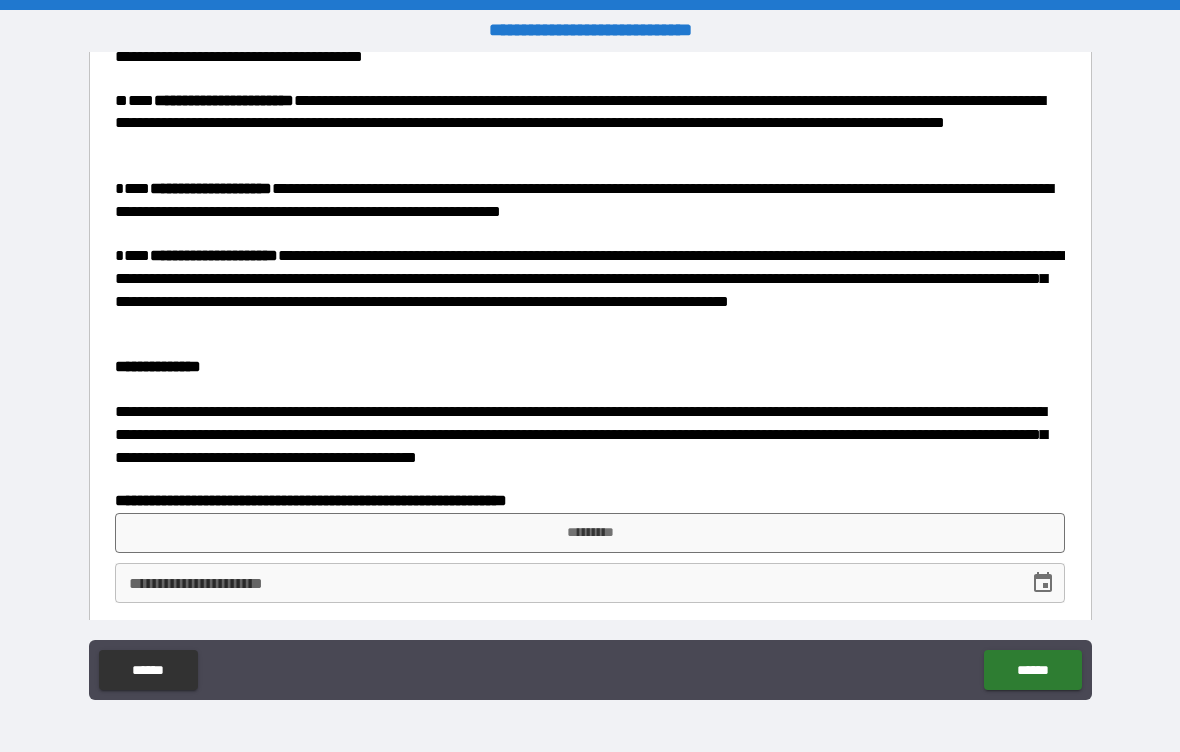click on "*********" at bounding box center (590, 533) 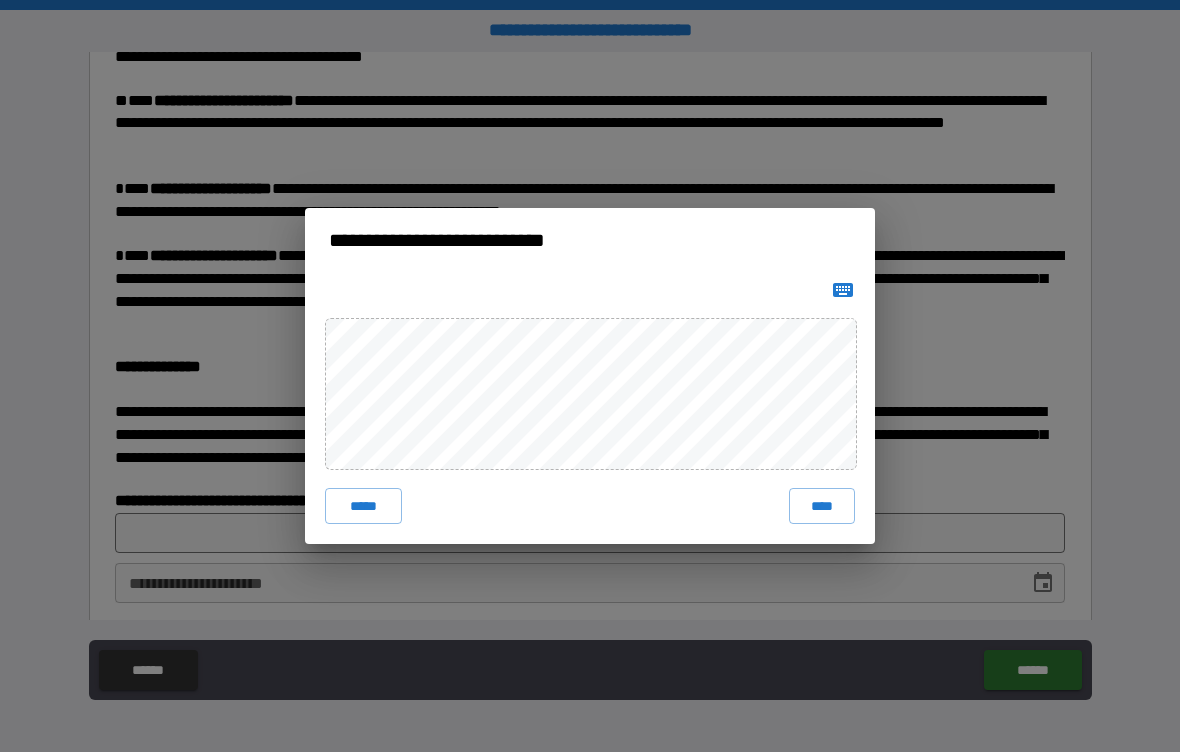 click on "****" at bounding box center [822, 506] 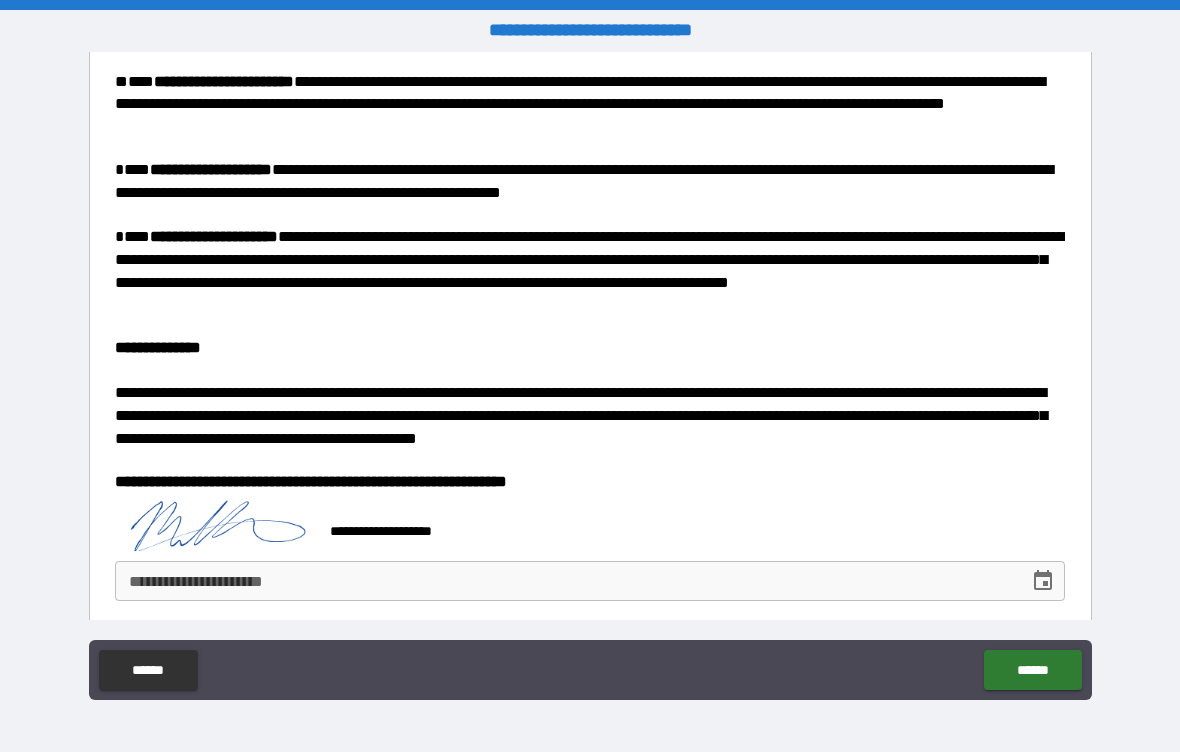 scroll, scrollTop: 1054, scrollLeft: 0, axis: vertical 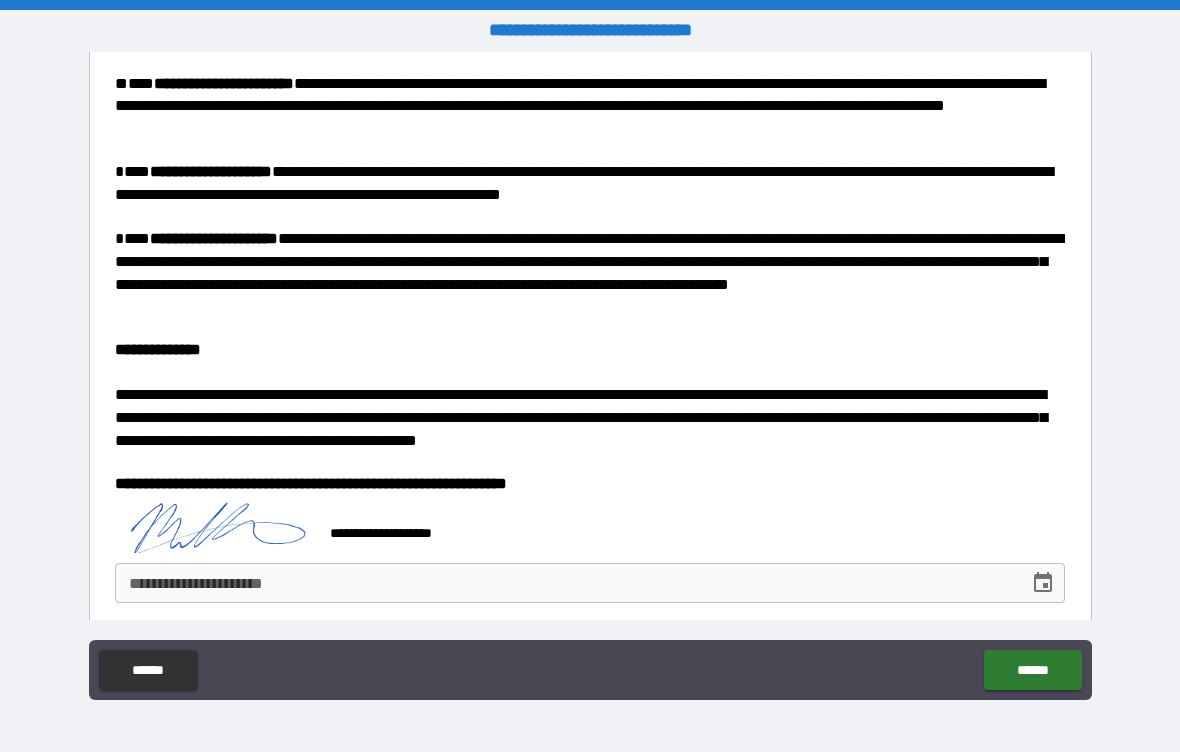 click on "**********" at bounding box center (565, 583) 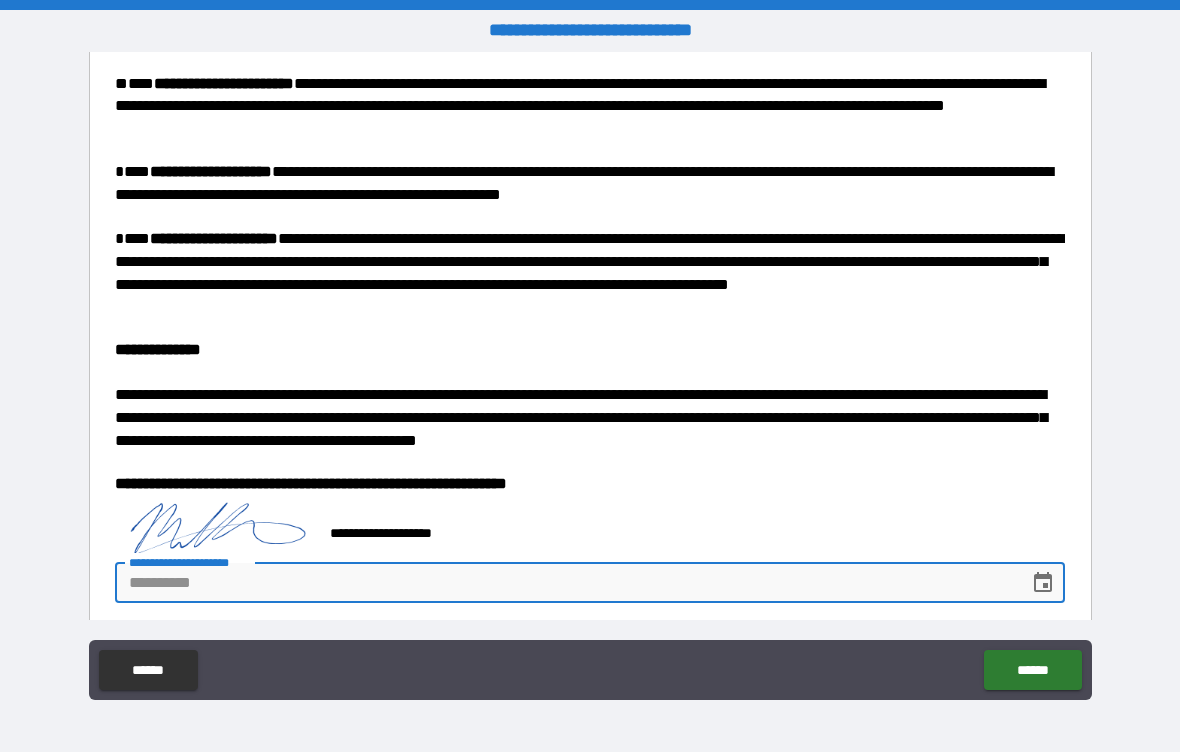 click 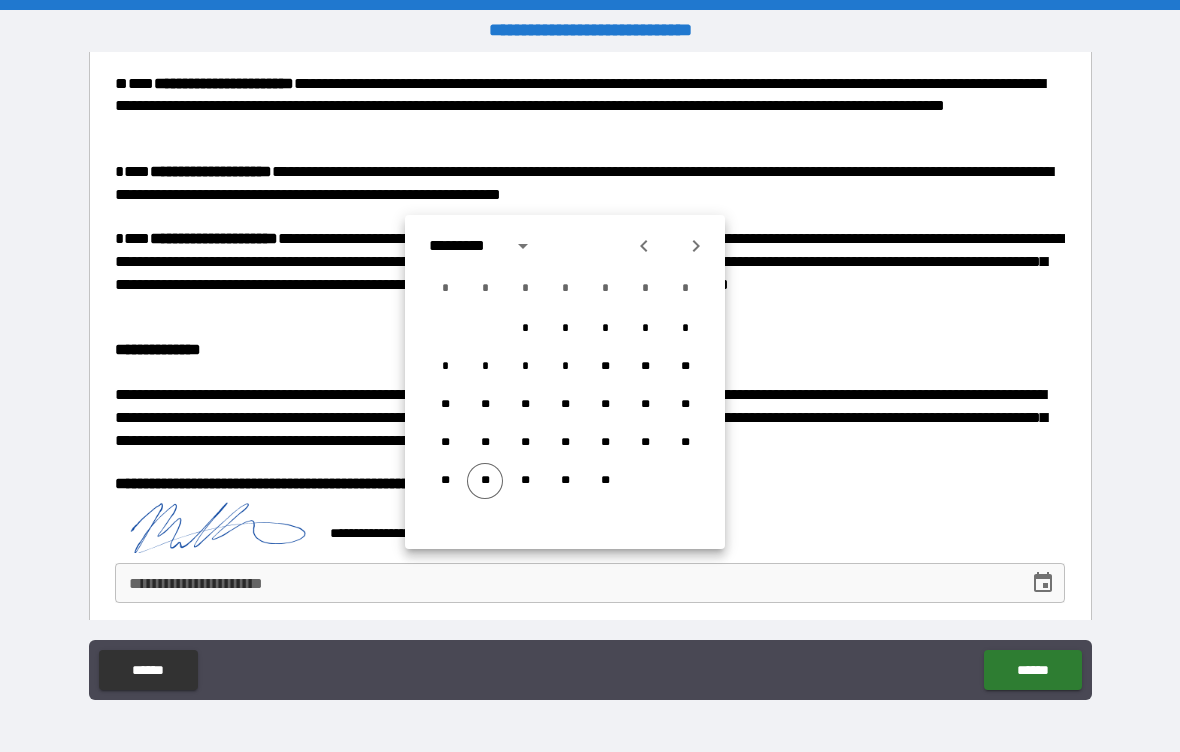 click on "**" at bounding box center [485, 481] 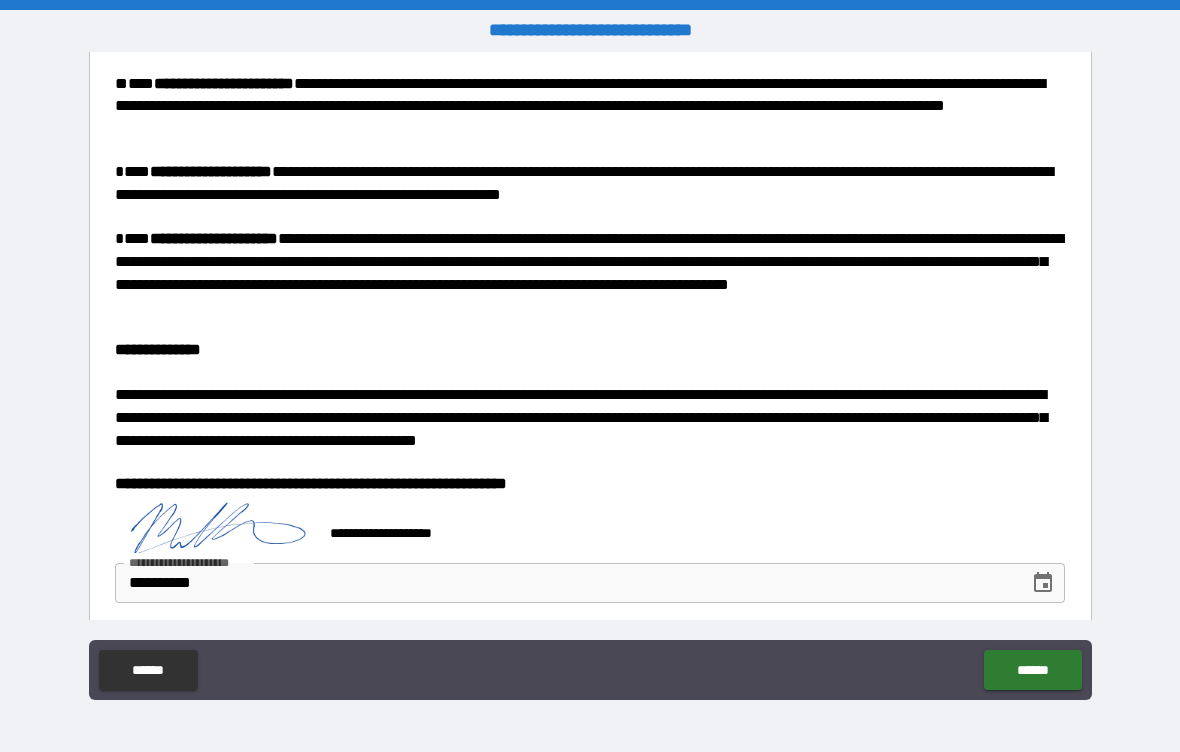 click on "******" at bounding box center [1032, 670] 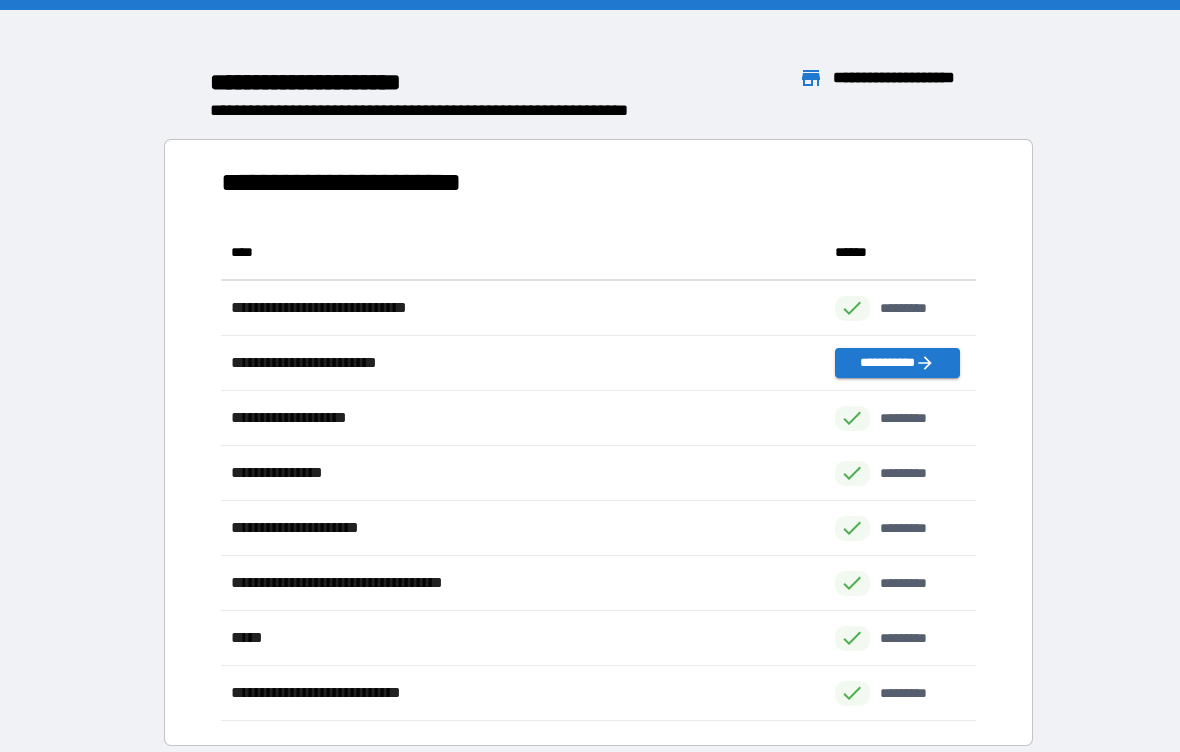 scroll, scrollTop: 1, scrollLeft: 1, axis: both 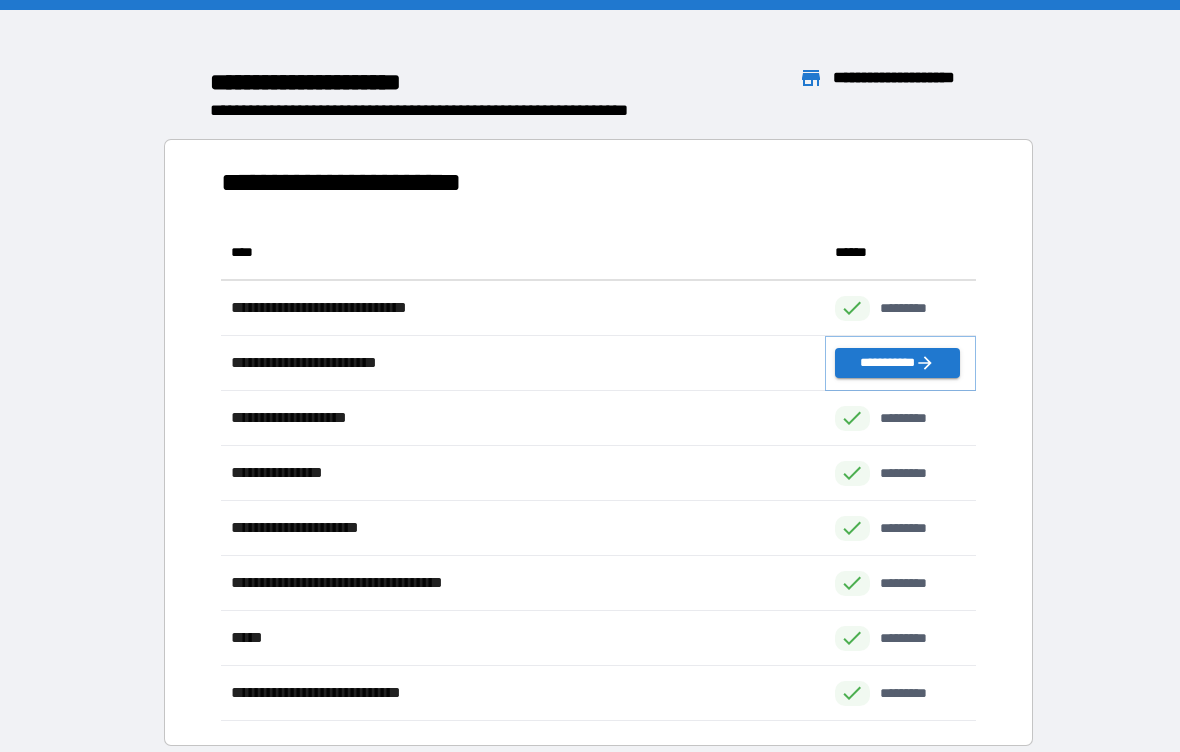 click on "**********" at bounding box center [897, 363] 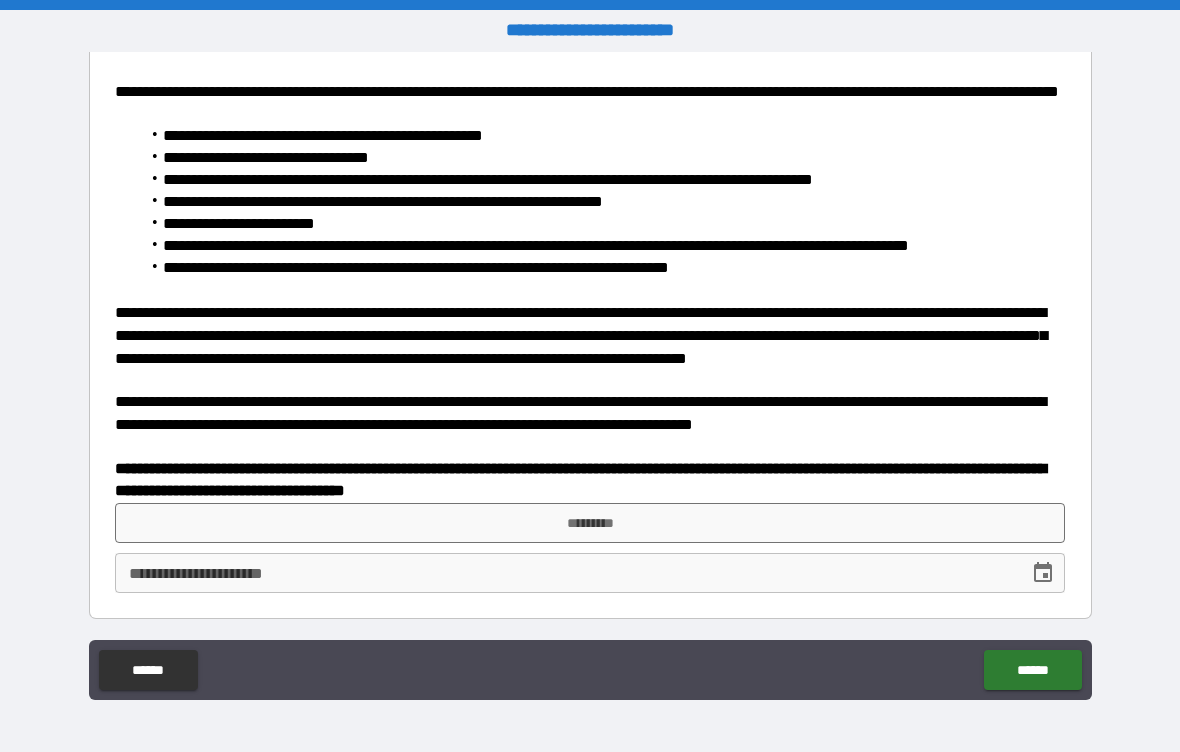 scroll, scrollTop: 201, scrollLeft: 0, axis: vertical 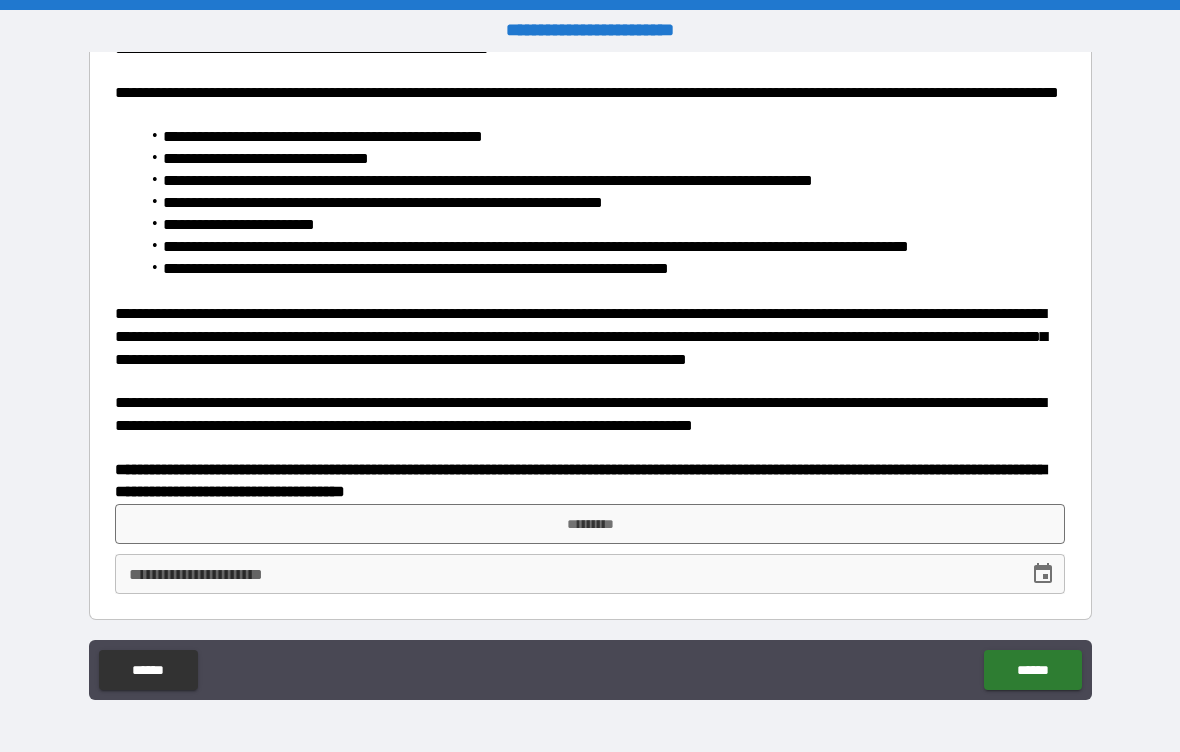 click on "**********" at bounding box center (580, 481) 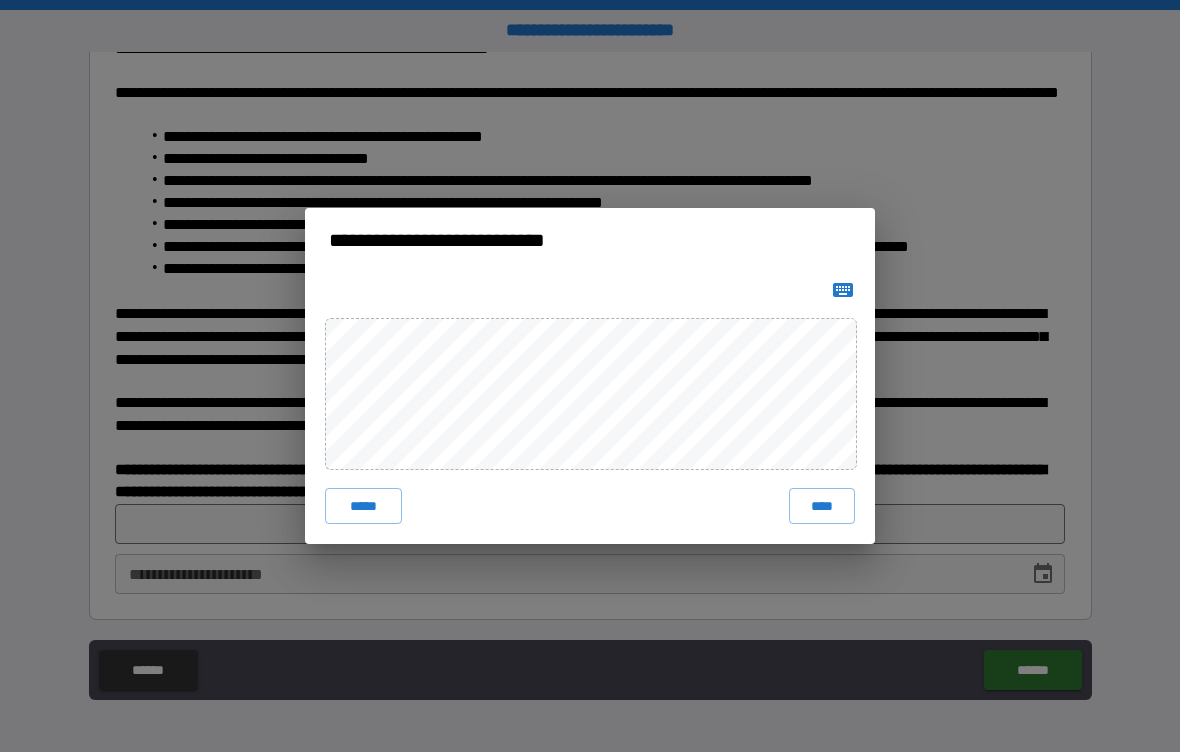 click on "*****" at bounding box center [363, 506] 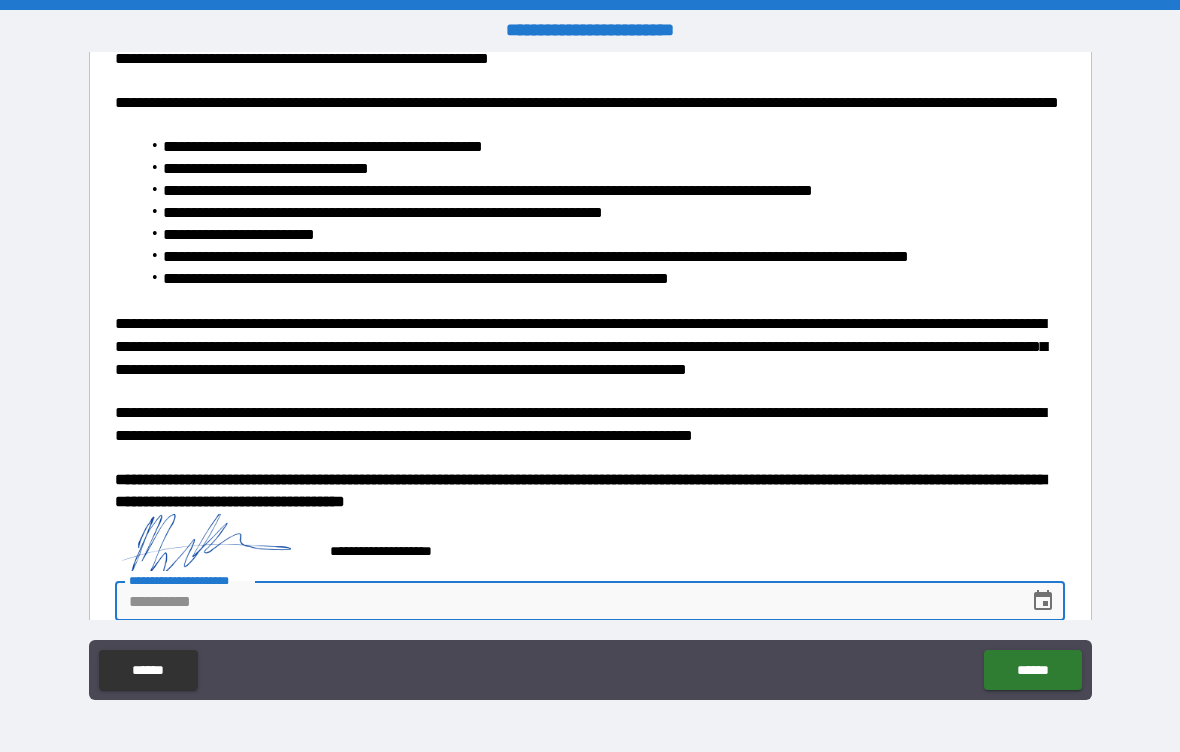 click 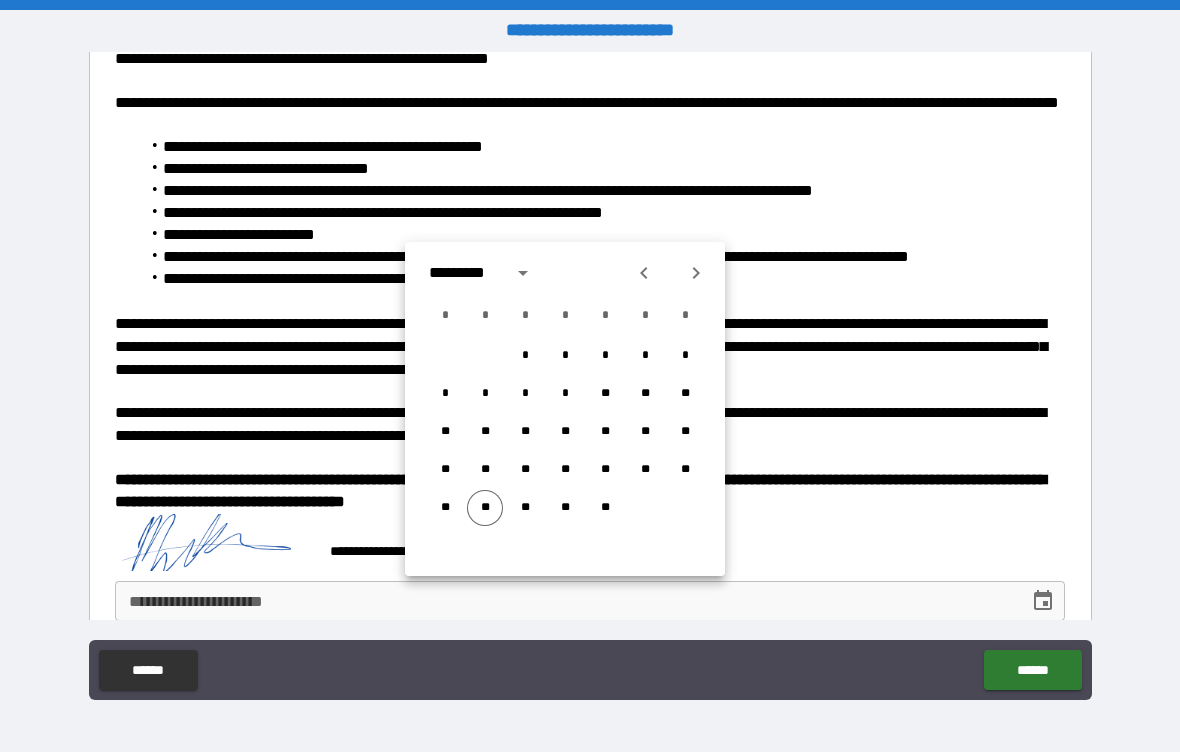 click on "**" at bounding box center [485, 508] 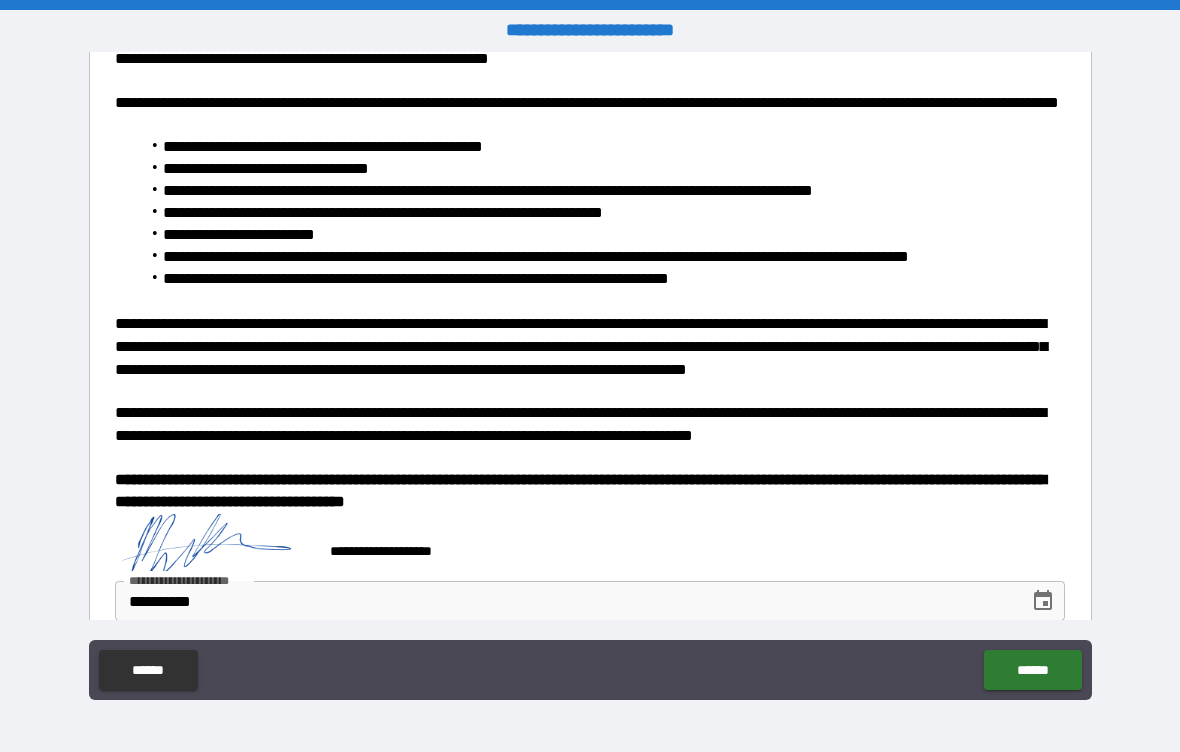 click on "******" at bounding box center [1032, 670] 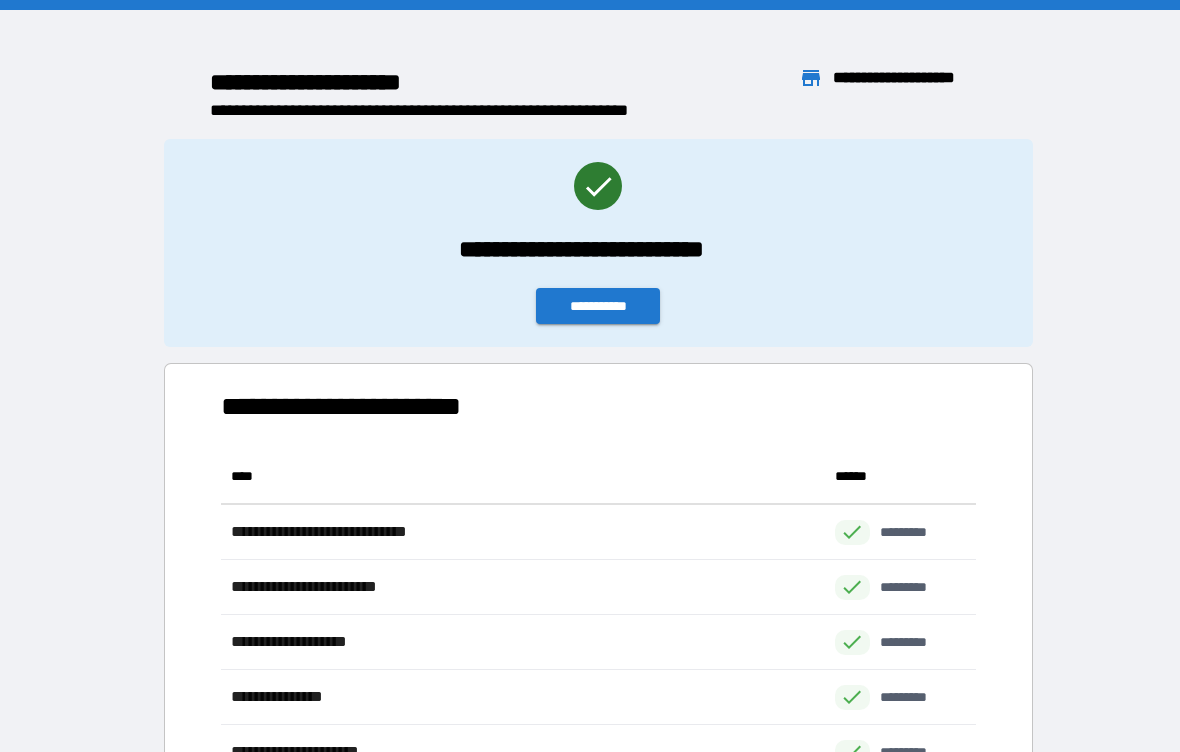 scroll, scrollTop: 1, scrollLeft: 1, axis: both 